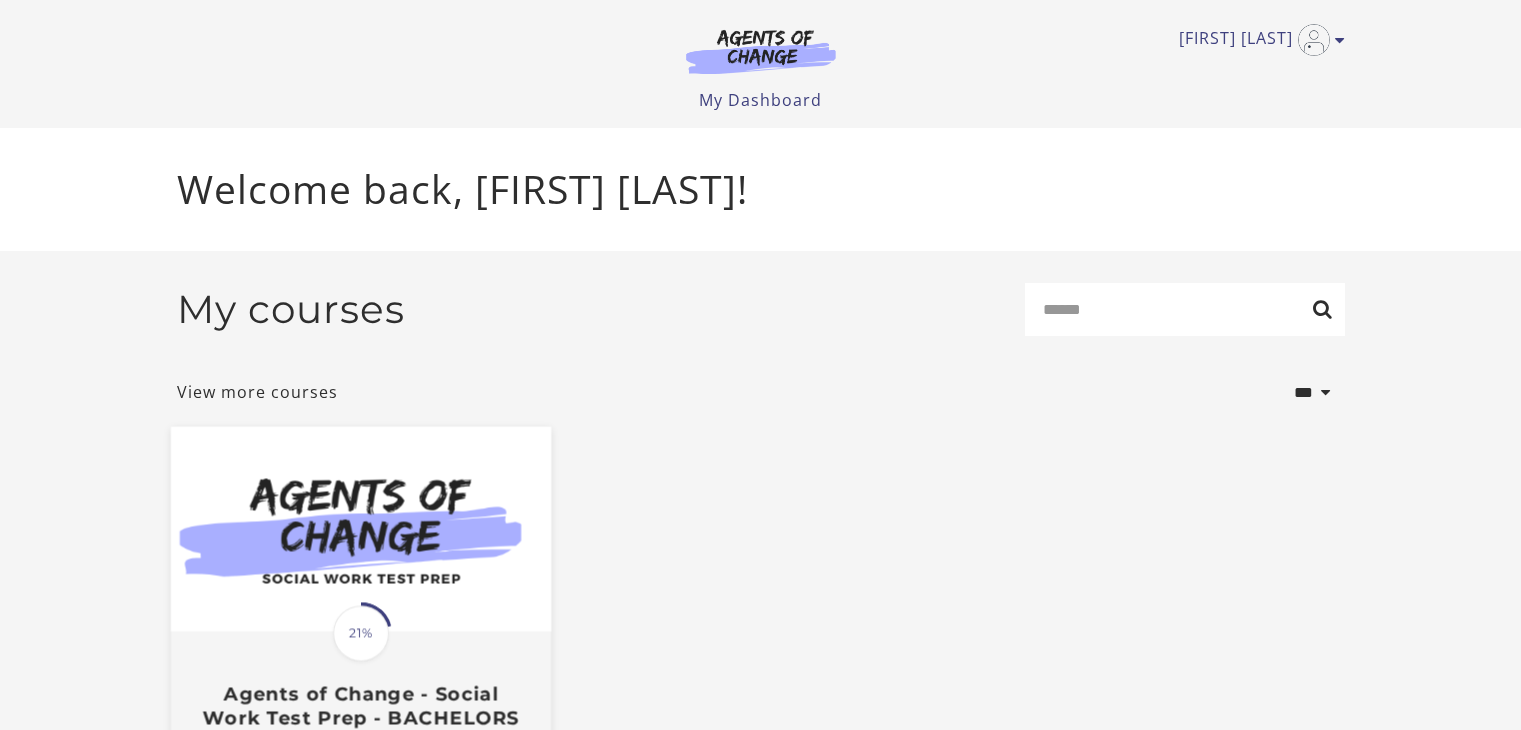 scroll, scrollTop: 0, scrollLeft: 0, axis: both 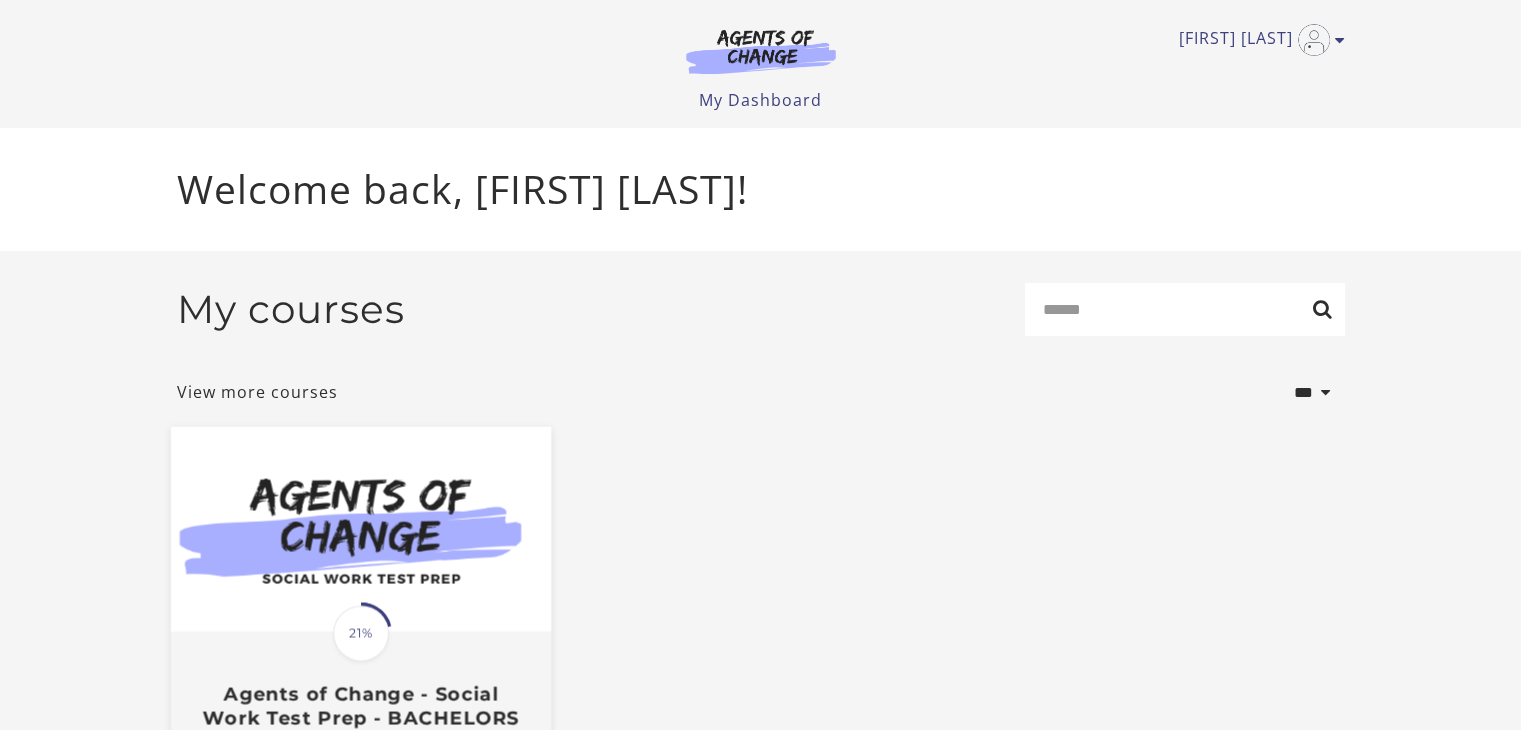 click at bounding box center (360, 529) 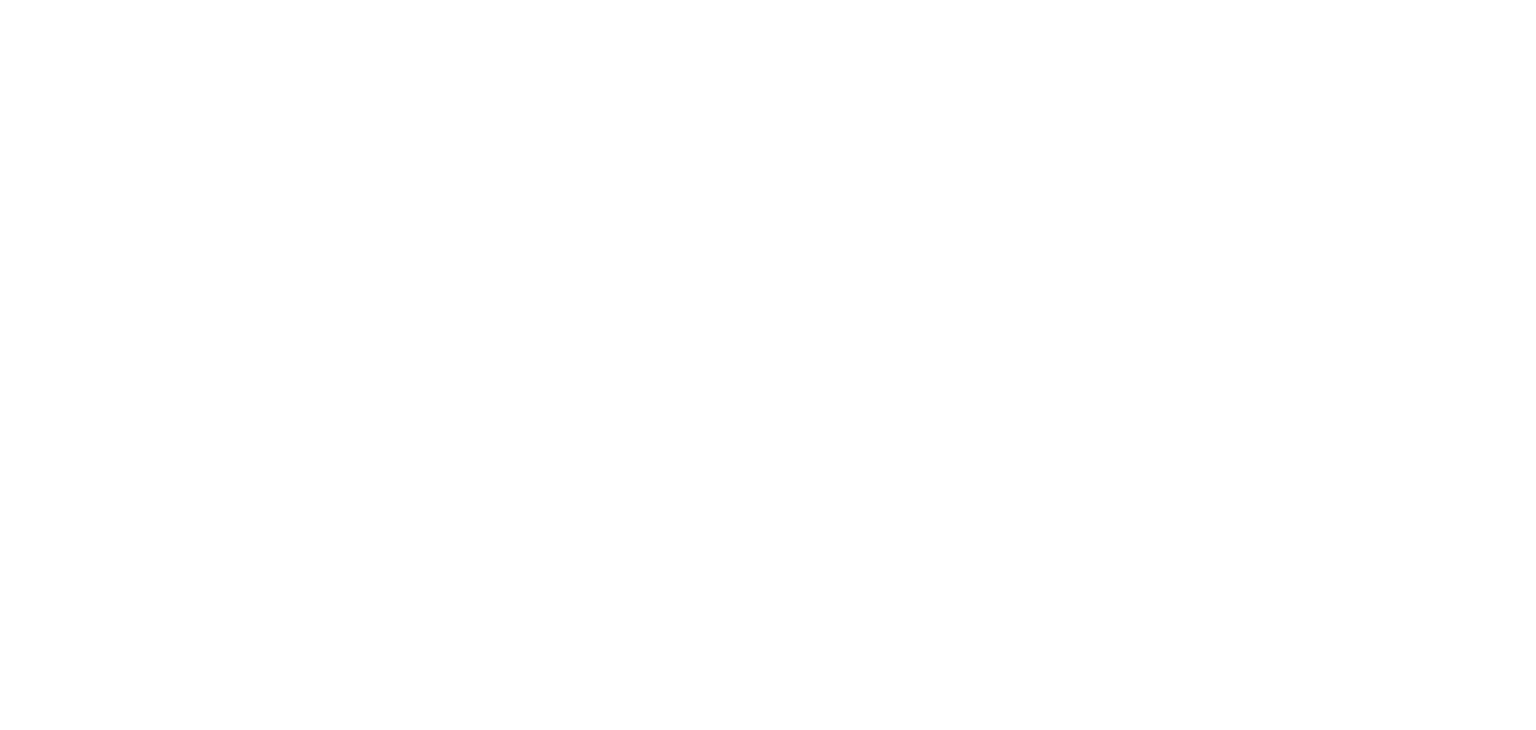 scroll, scrollTop: 0, scrollLeft: 0, axis: both 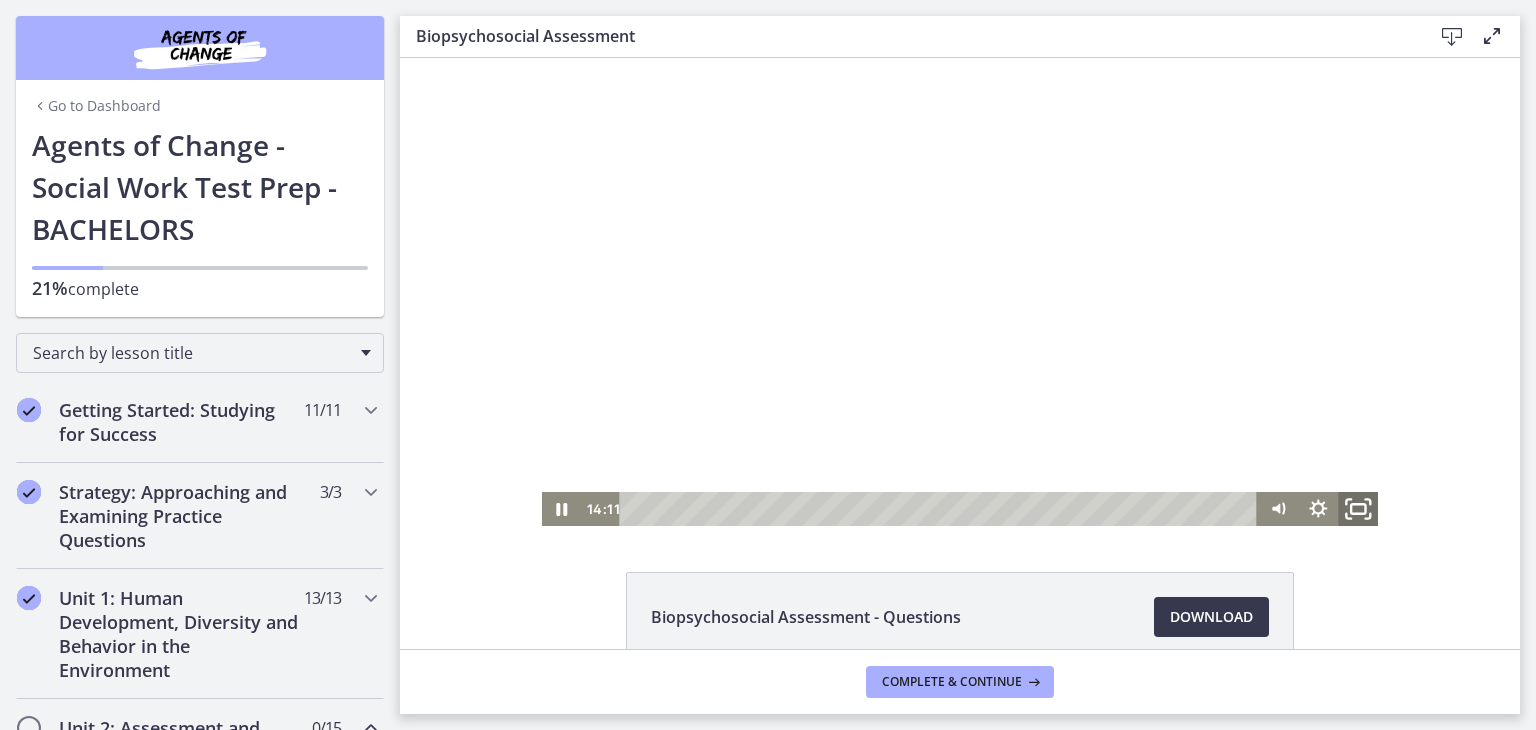click 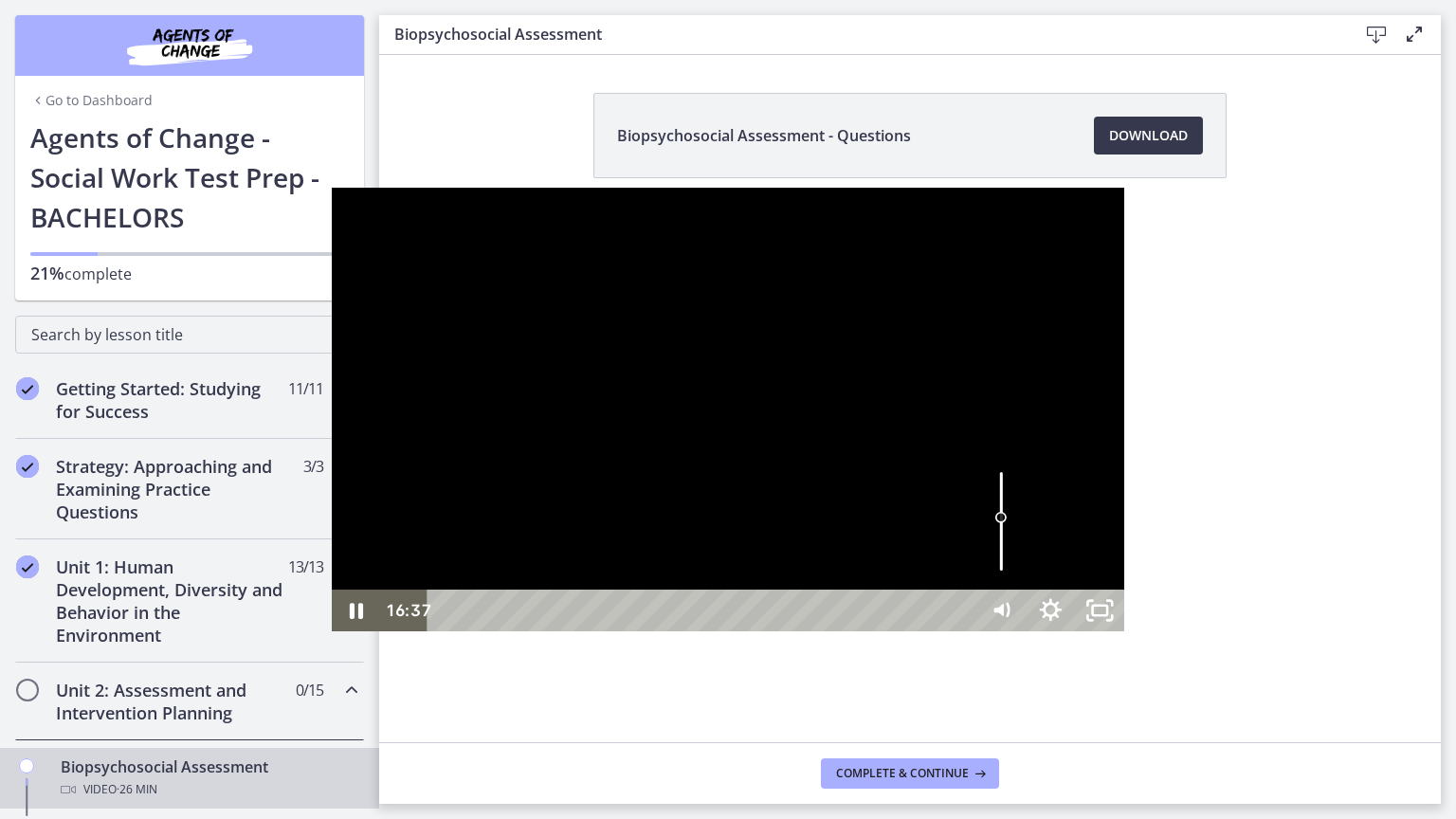click at bounding box center [1001, 521] 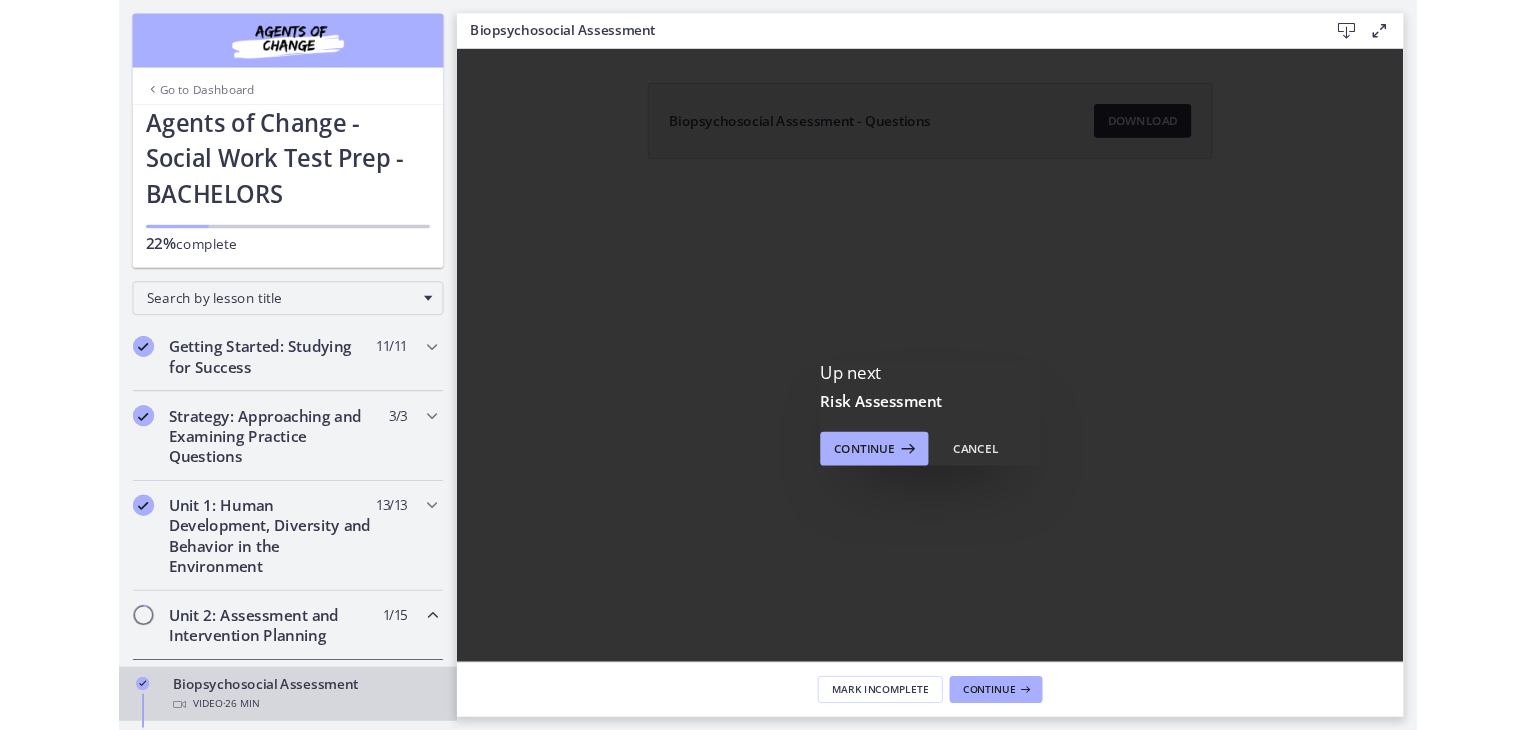 scroll, scrollTop: 0, scrollLeft: 0, axis: both 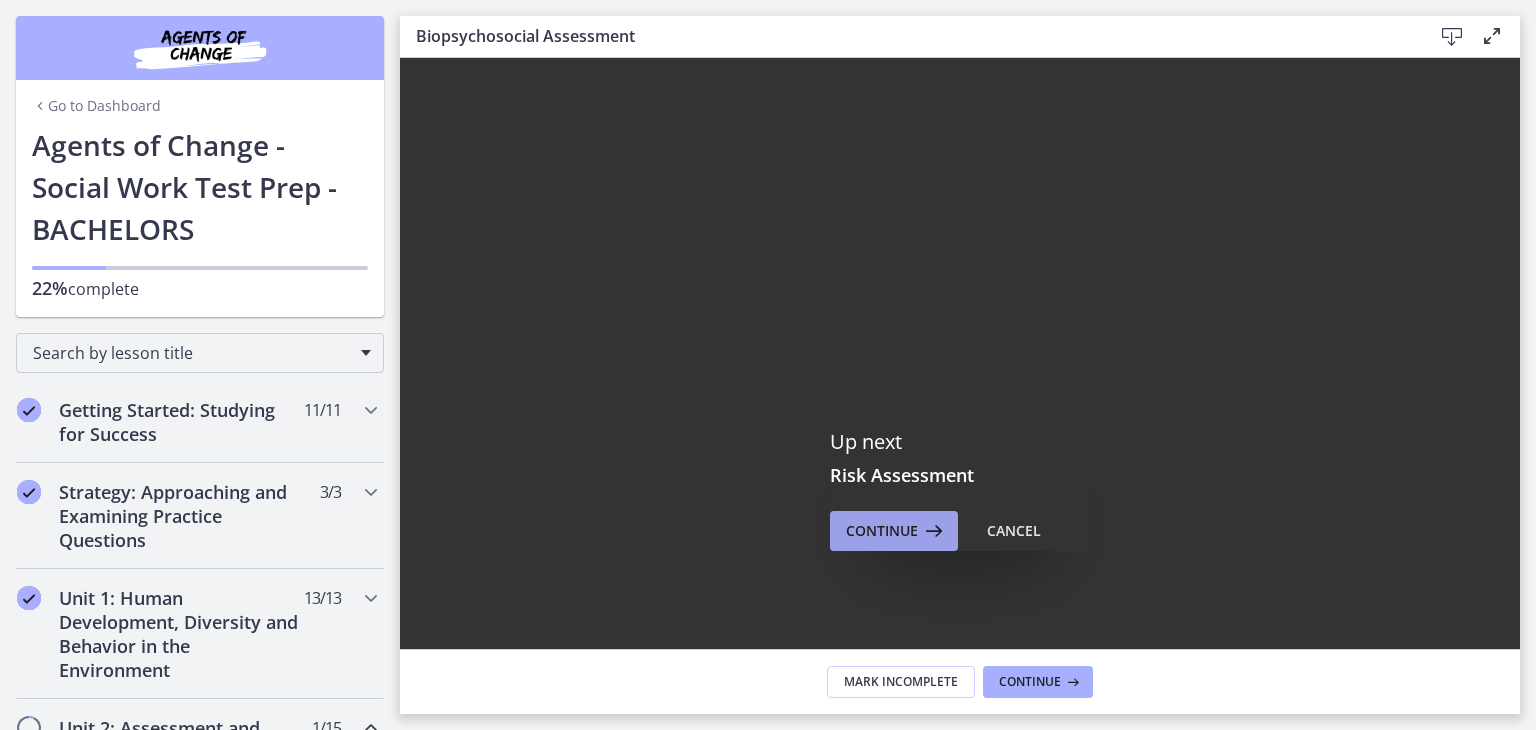 click on "Continue" at bounding box center [882, 531] 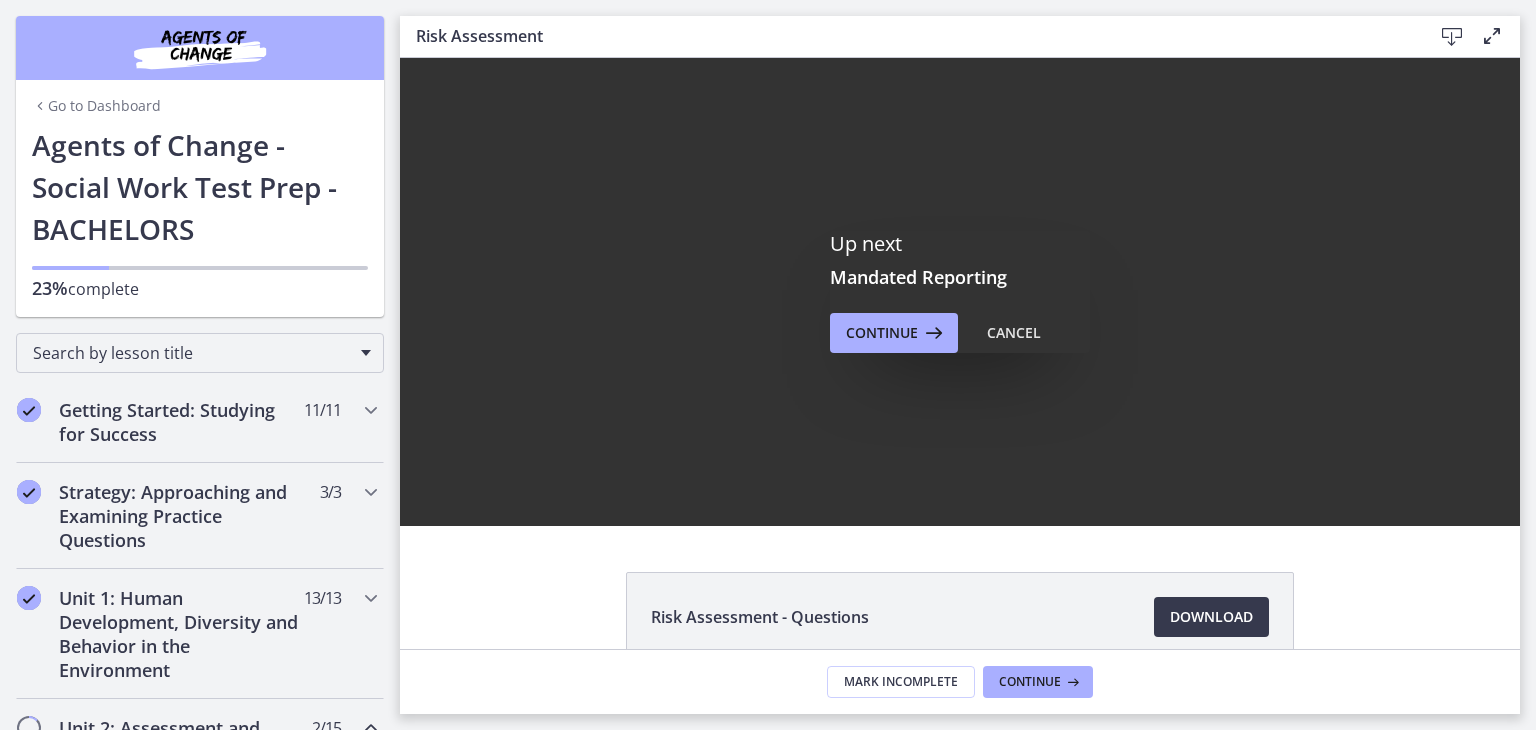 scroll, scrollTop: 0, scrollLeft: 0, axis: both 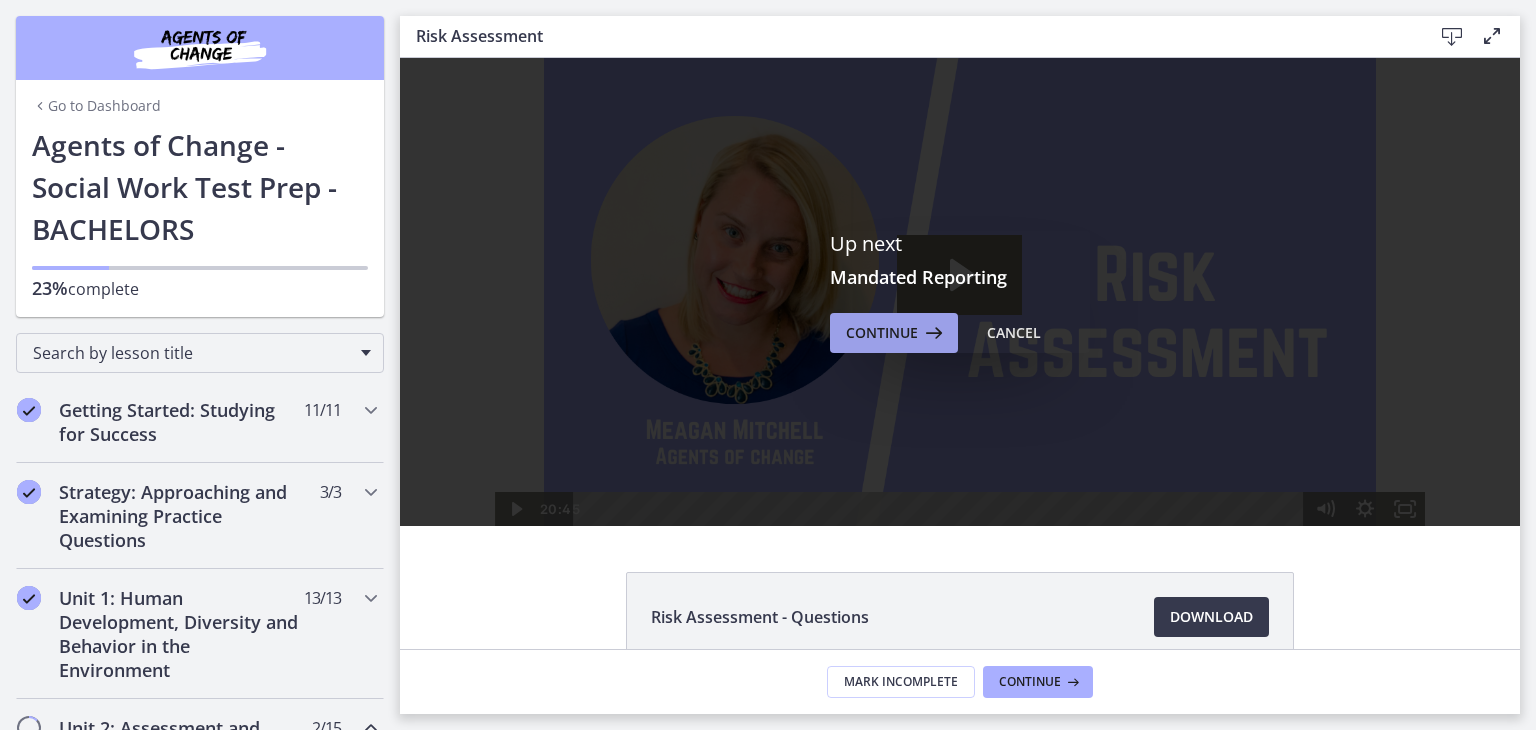click at bounding box center (932, 333) 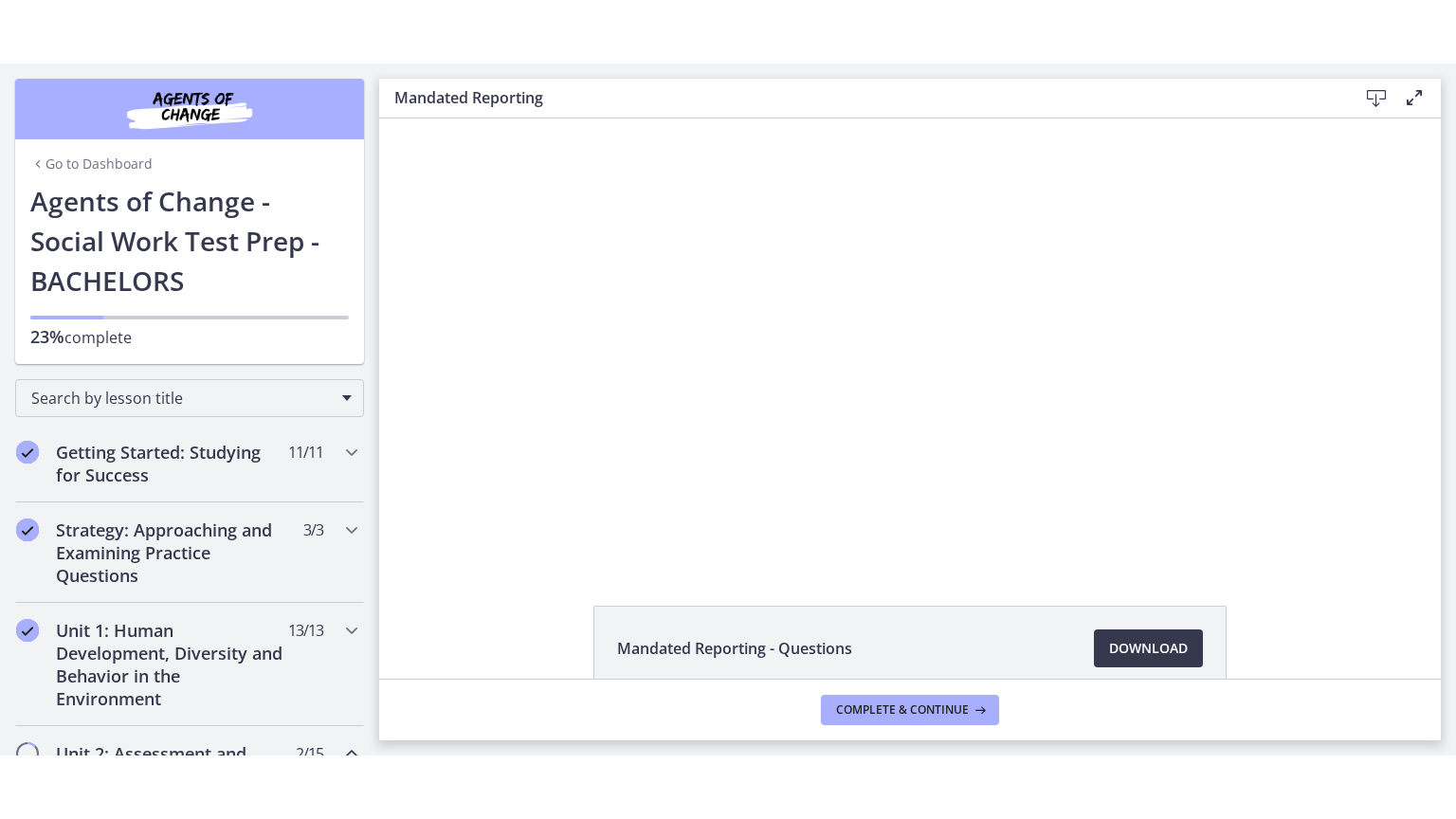 scroll, scrollTop: 0, scrollLeft: 0, axis: both 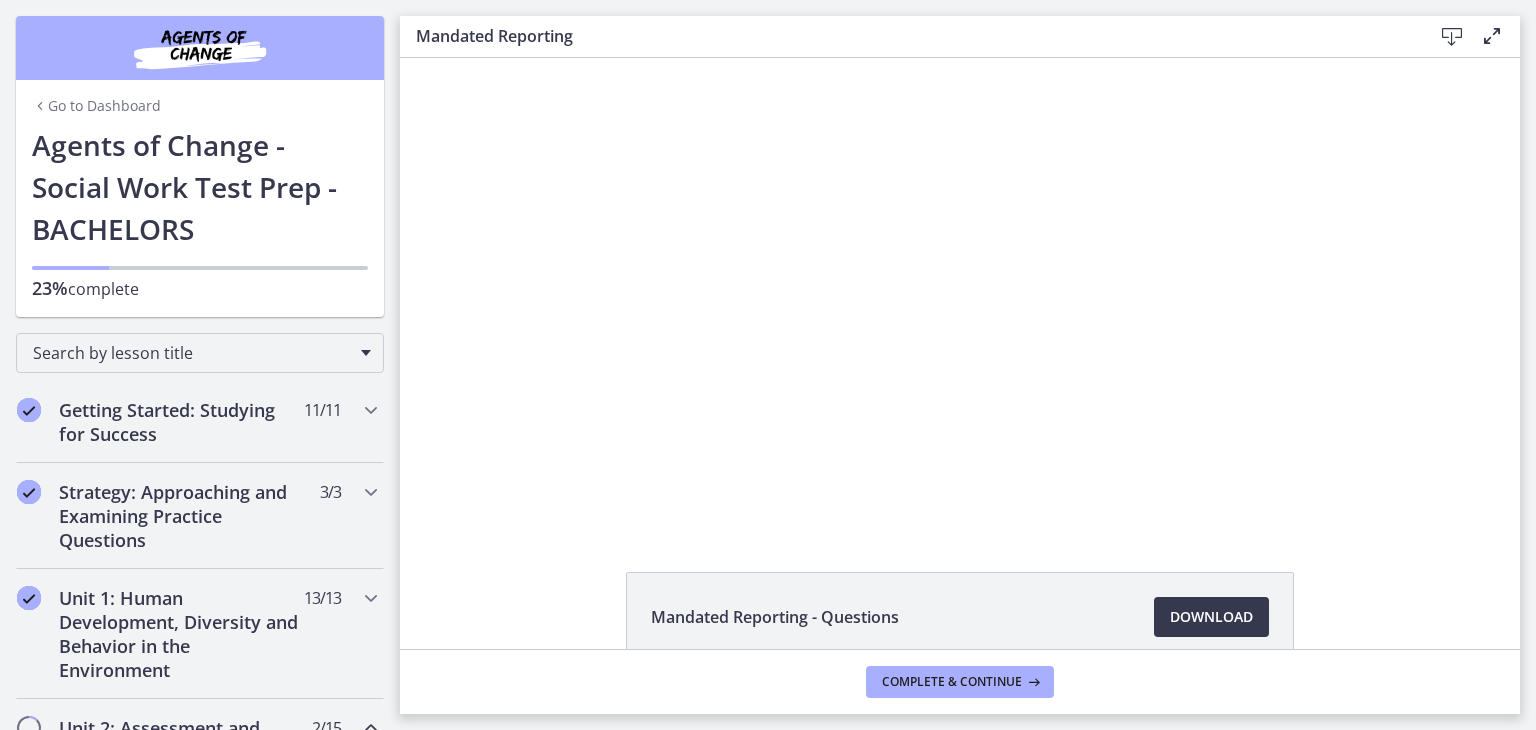 click on "Click for sound
@keyframes VOLUME_SMALL_WAVE_FLASH {
0% { opacity: 0; }
33% { opacity: 1; }
66% { opacity: 1; }
100% { opacity: 0; }
}
@keyframes VOLUME_LARGE_WAVE_FLASH {
0% { opacity: 0; }
33% { opacity: 1; }
66% { opacity: 1; }
100% { opacity: 0; }
}
.volume__small-wave {
animation: VOLUME_SMALL_WAVE_FLASH 2s infinite;
opacity: 0;
}
.volume__large-wave {
animation: VOLUME_LARGE_WAVE_FLASH 2s infinite .3s;
opacity: 0;
}
6:37" at bounding box center (960, 292) 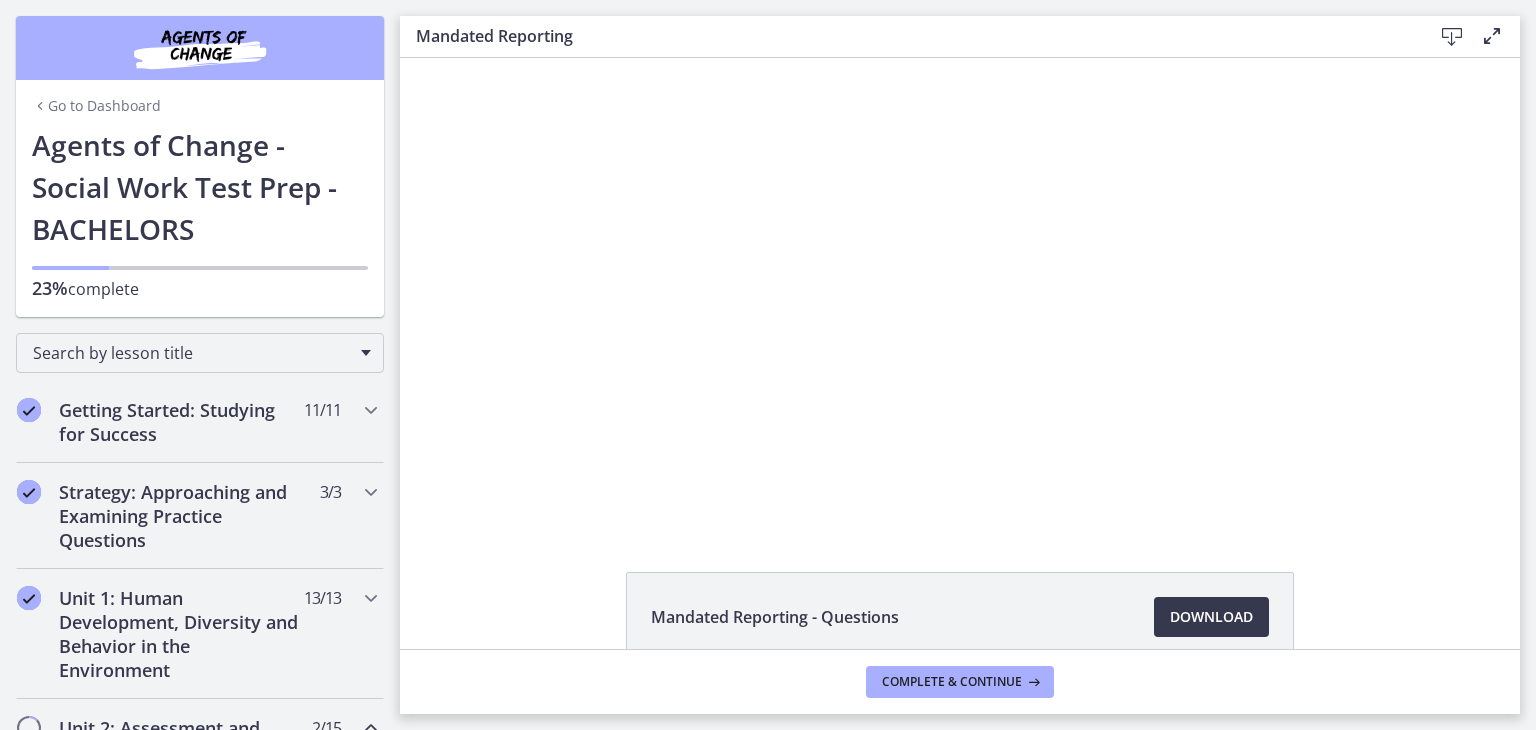 click on "Click for sound
@keyframes VOLUME_SMALL_WAVE_FLASH {
0% { opacity: 0; }
33% { opacity: 1; }
66% { opacity: 1; }
100% { opacity: 0; }
}
@keyframes VOLUME_LARGE_WAVE_FLASH {
0% { opacity: 0; }
33% { opacity: 1; }
66% { opacity: 1; }
100% { opacity: 0; }
}
.volume__small-wave {
animation: VOLUME_SMALL_WAVE_FLASH 2s infinite;
opacity: 0;
}
.volume__large-wave {
animation: VOLUME_LARGE_WAVE_FLASH 2s infinite .3s;
opacity: 0;
}
11:28" at bounding box center [960, 292] 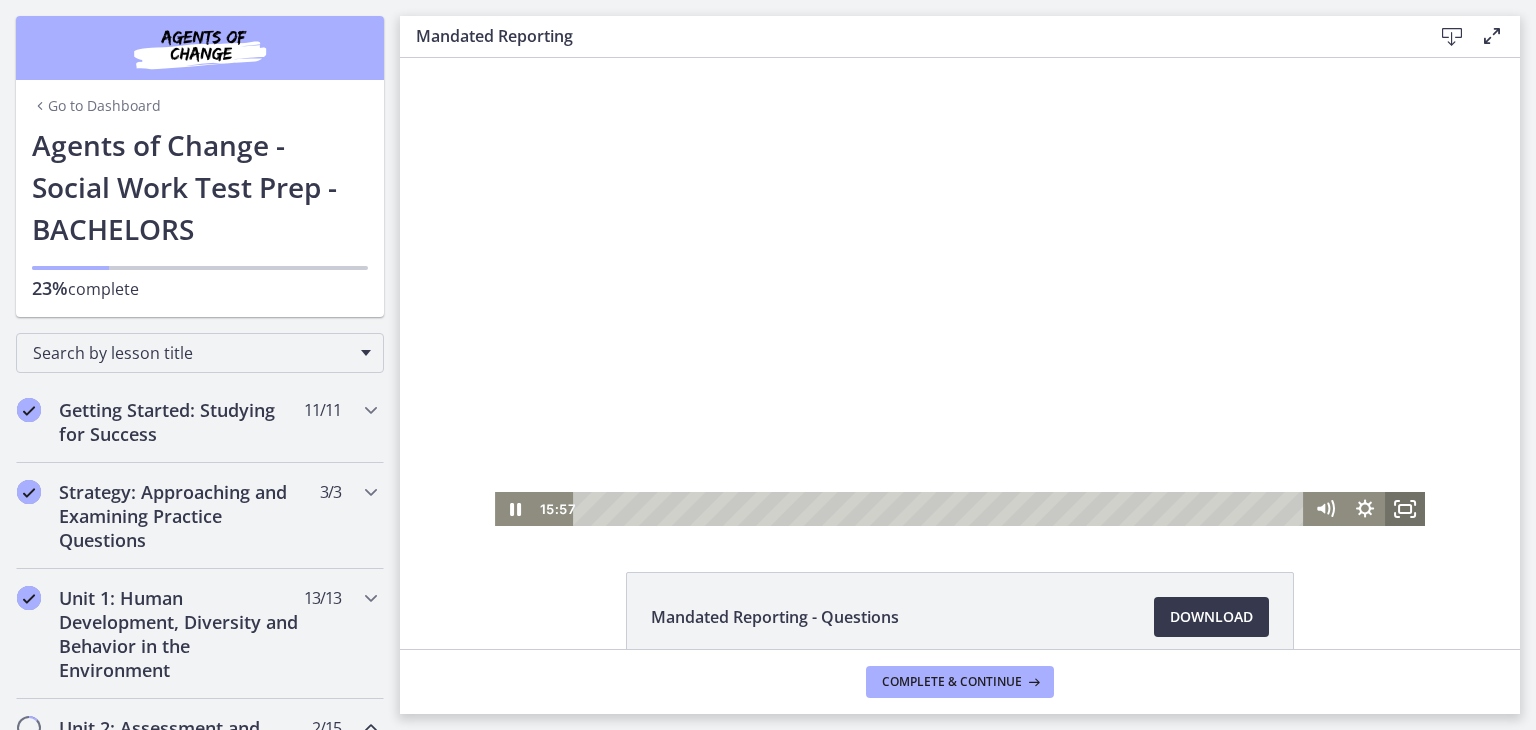 click 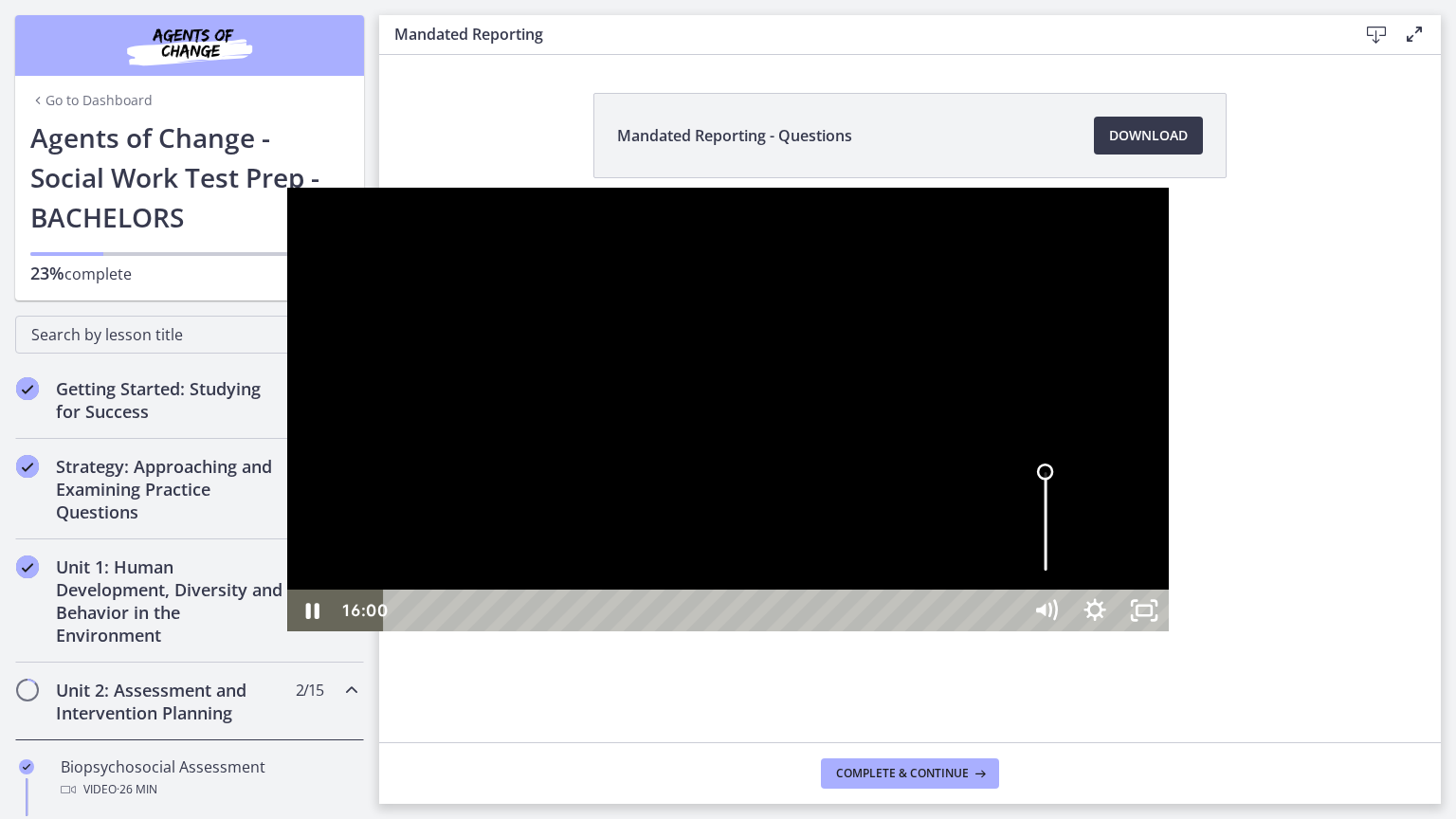 drag, startPoint x: 1338, startPoint y: 675, endPoint x: 1328, endPoint y: 607, distance: 68.731361 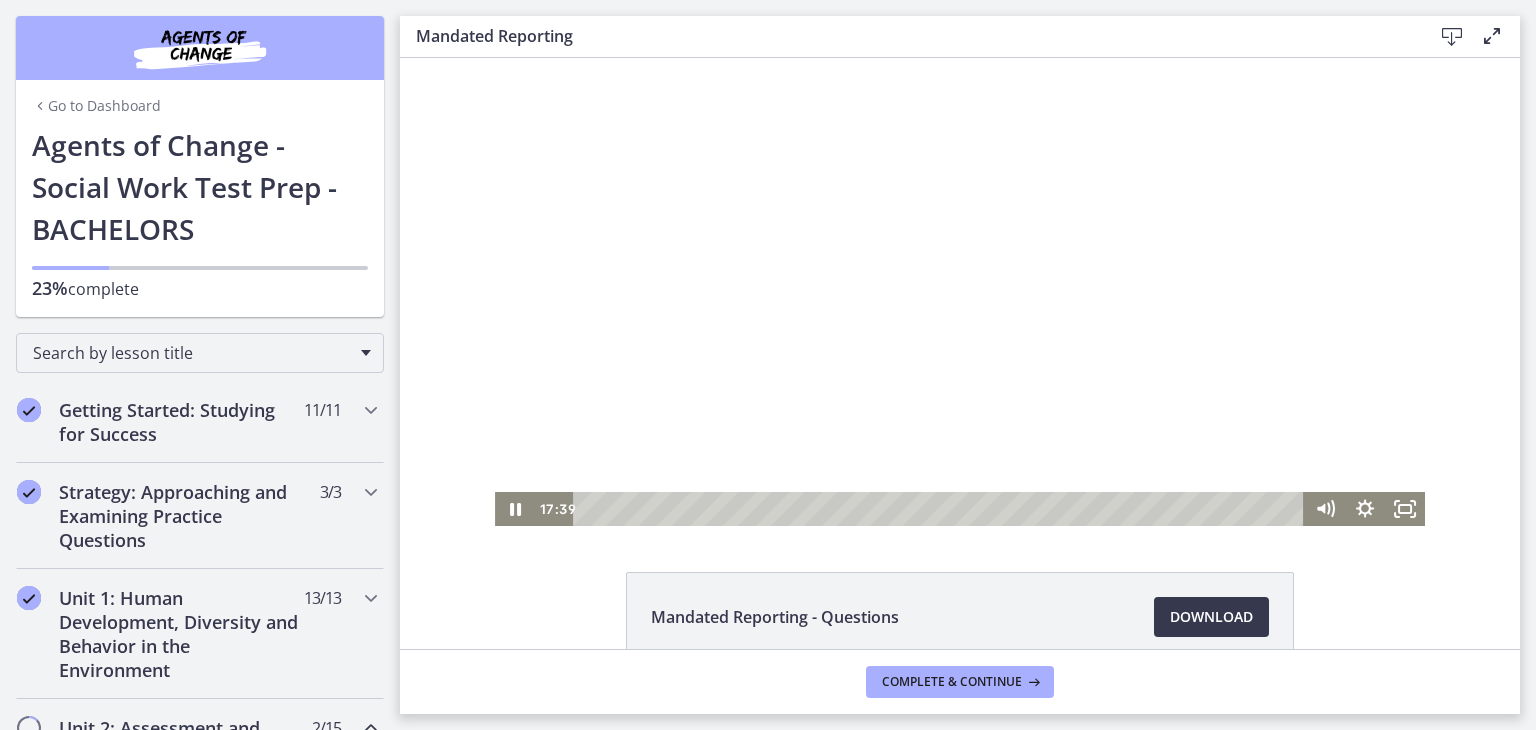 click at bounding box center (960, 292) 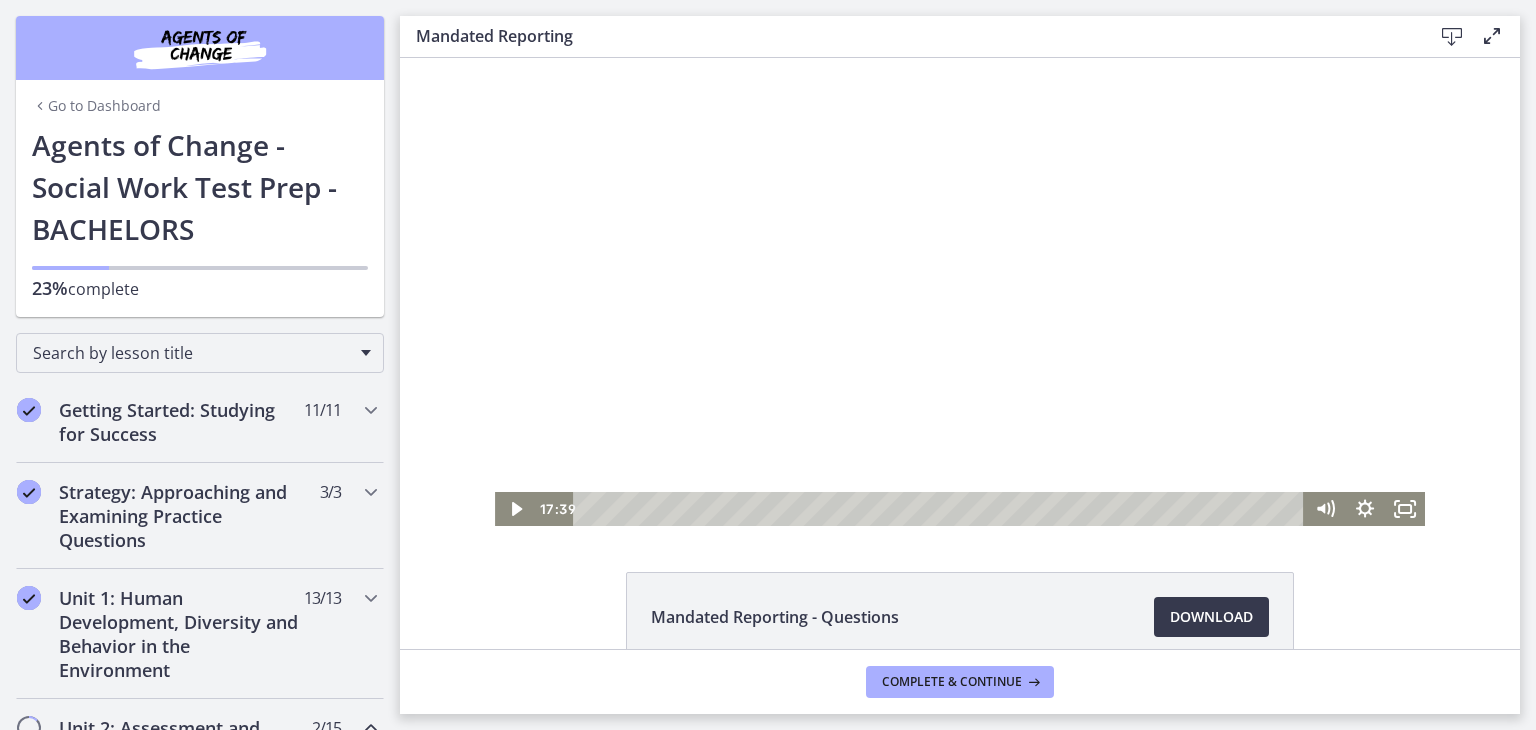 click at bounding box center (960, 292) 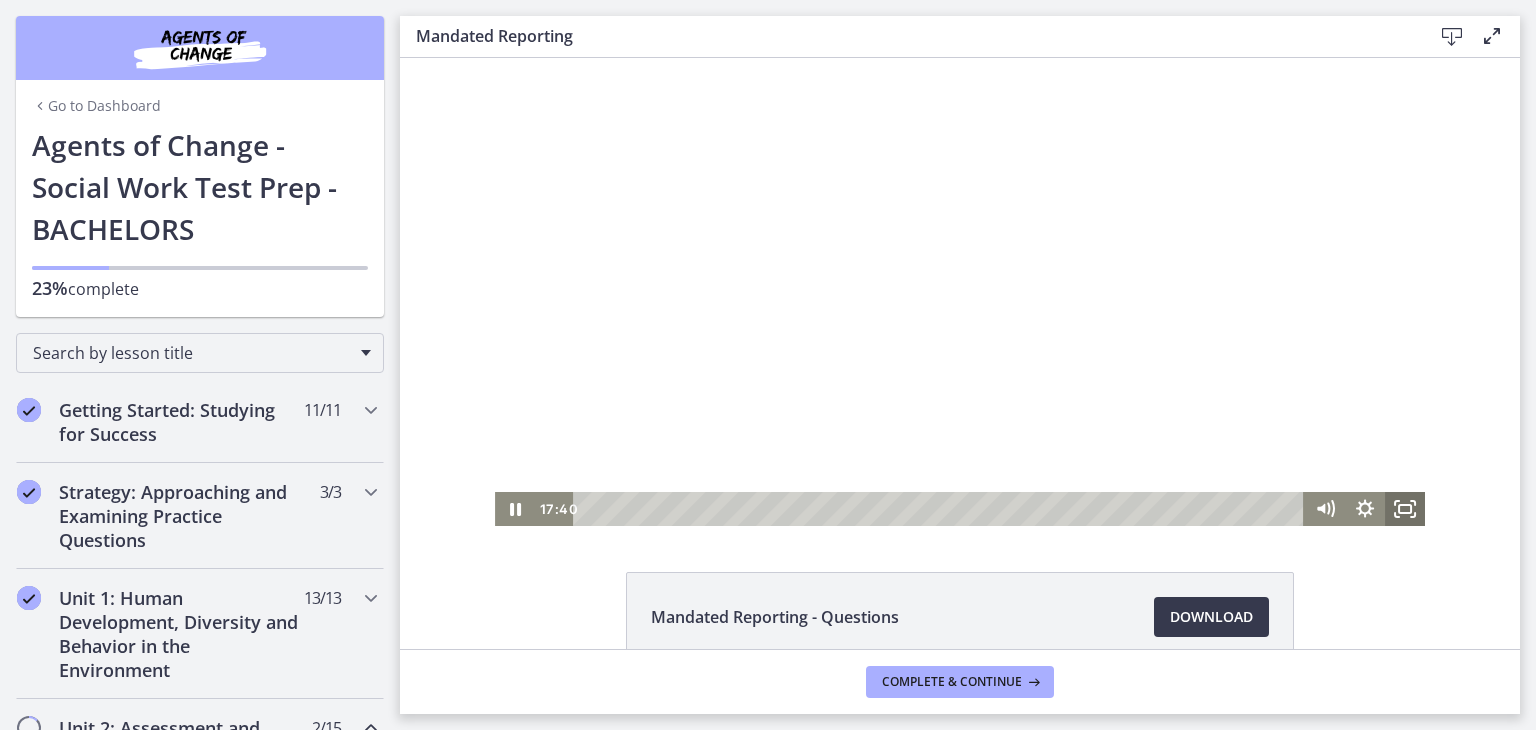 click 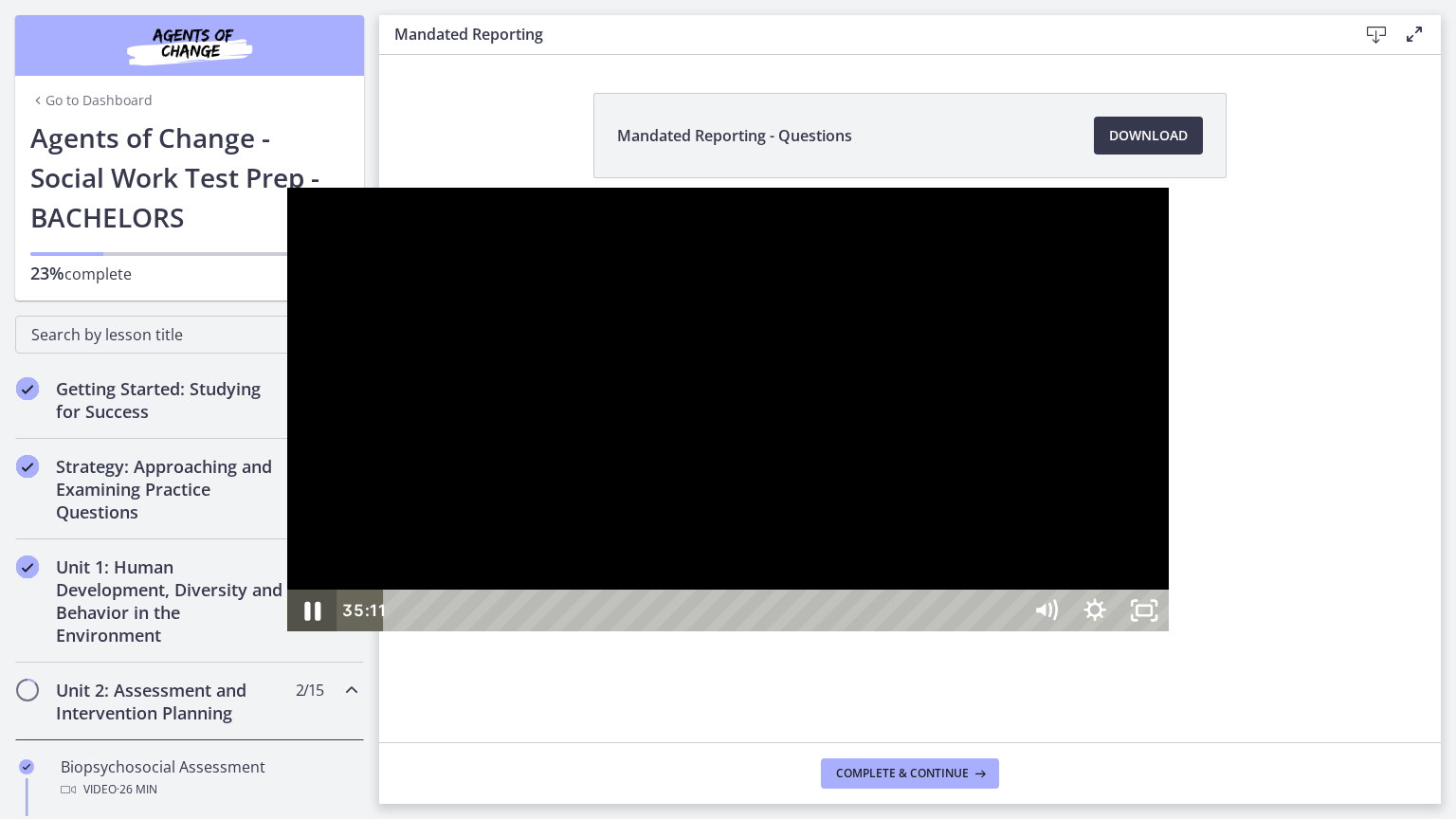 click 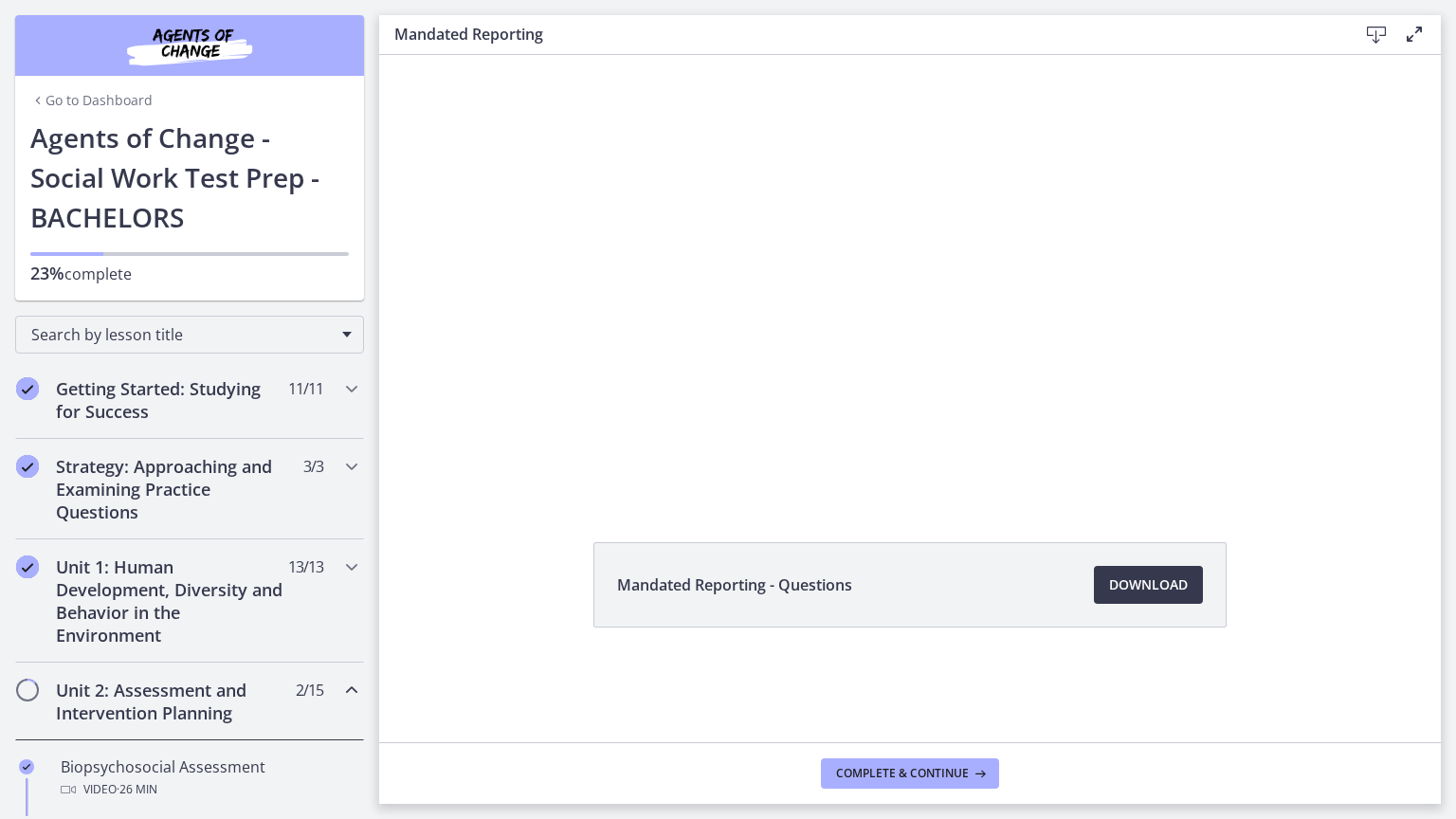 scroll, scrollTop: 0, scrollLeft: 0, axis: both 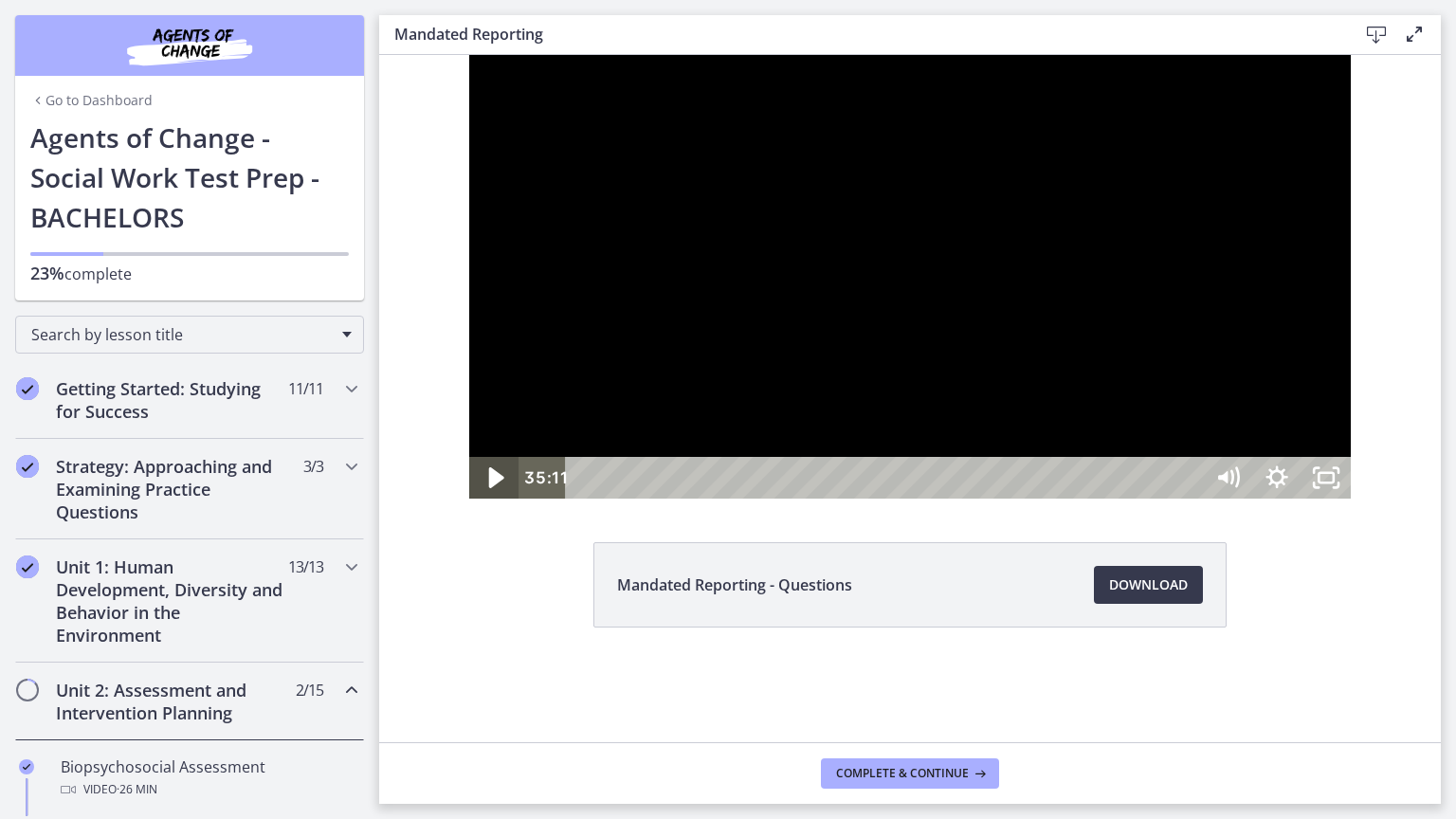 click 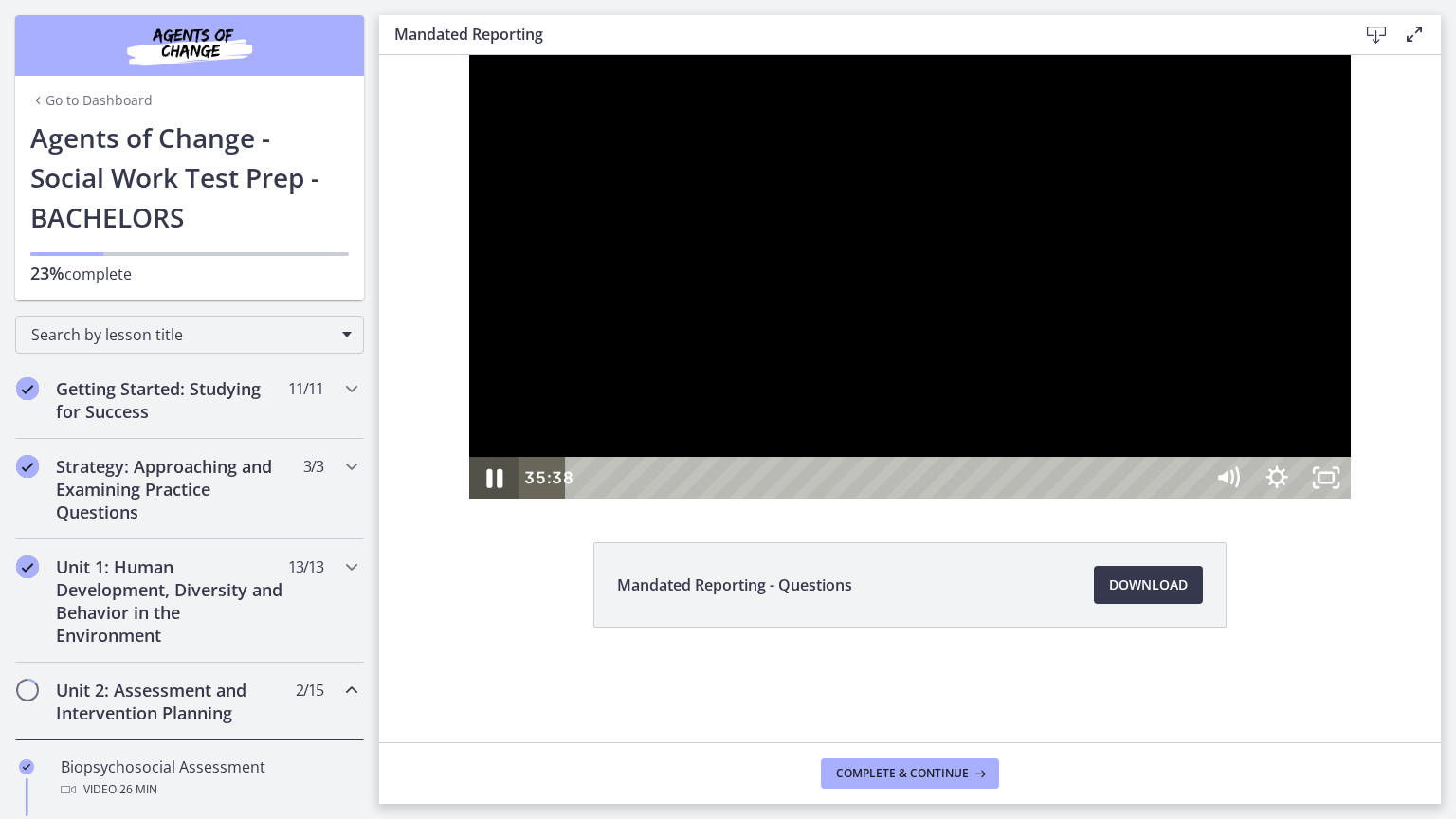 click 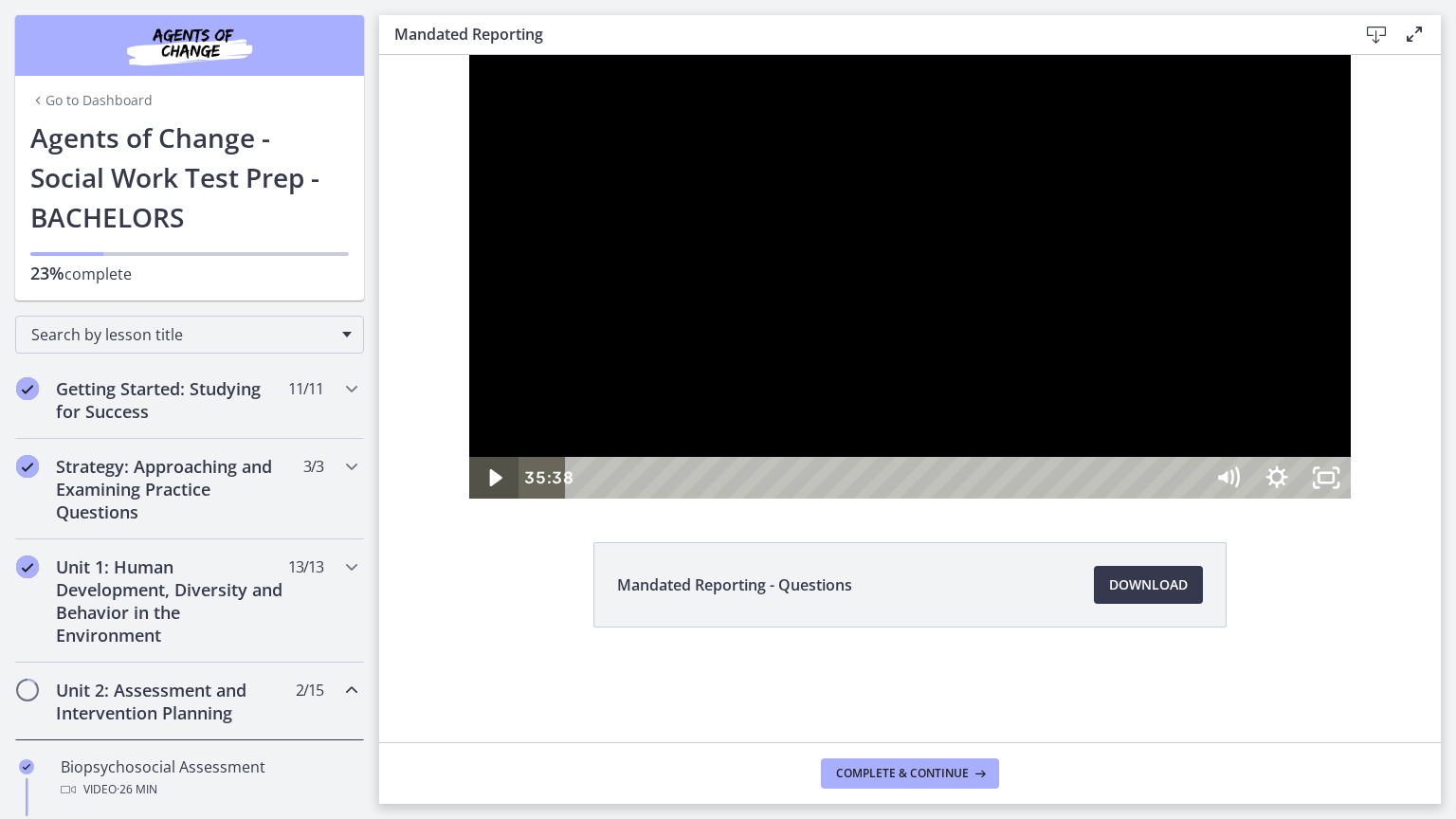 click 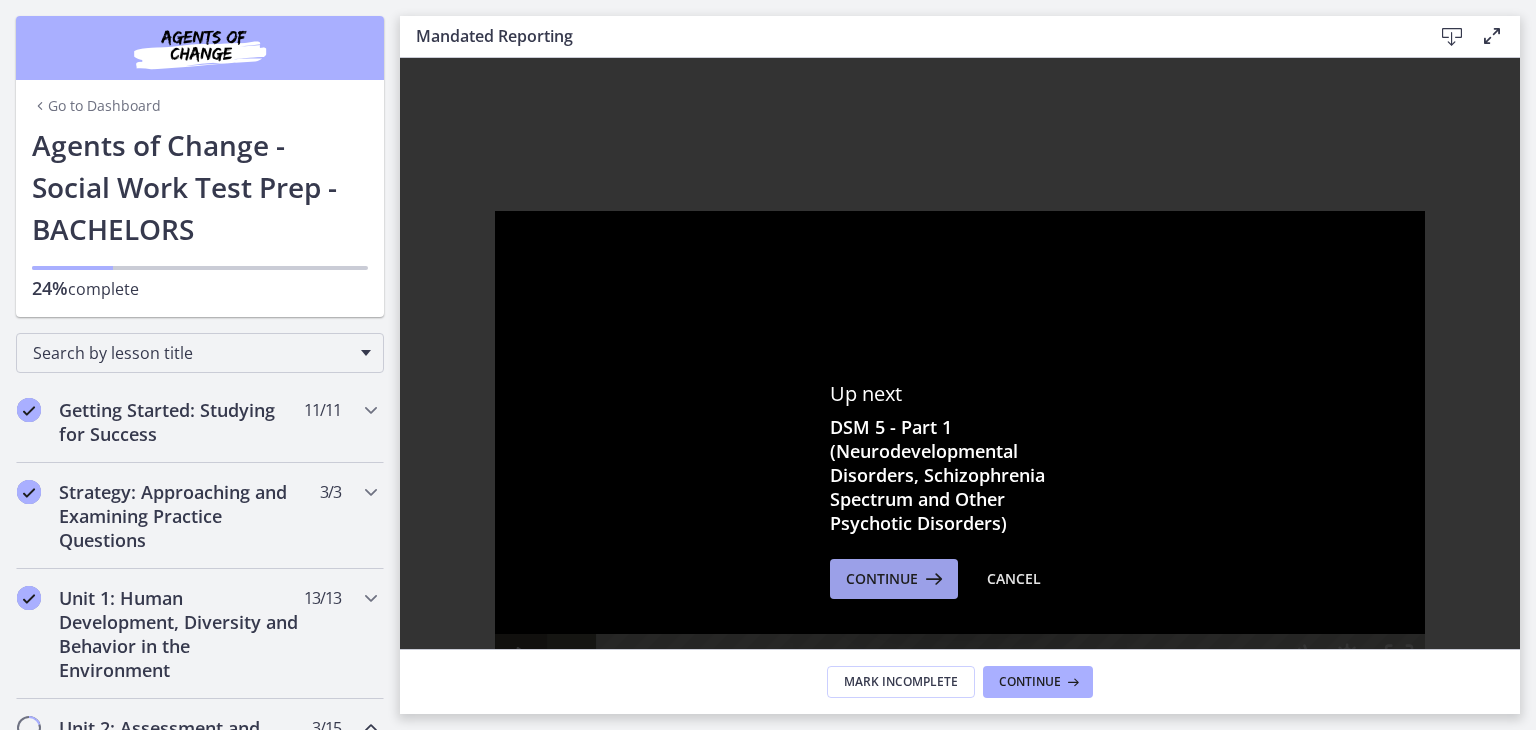 click on "Continue" at bounding box center (882, 579) 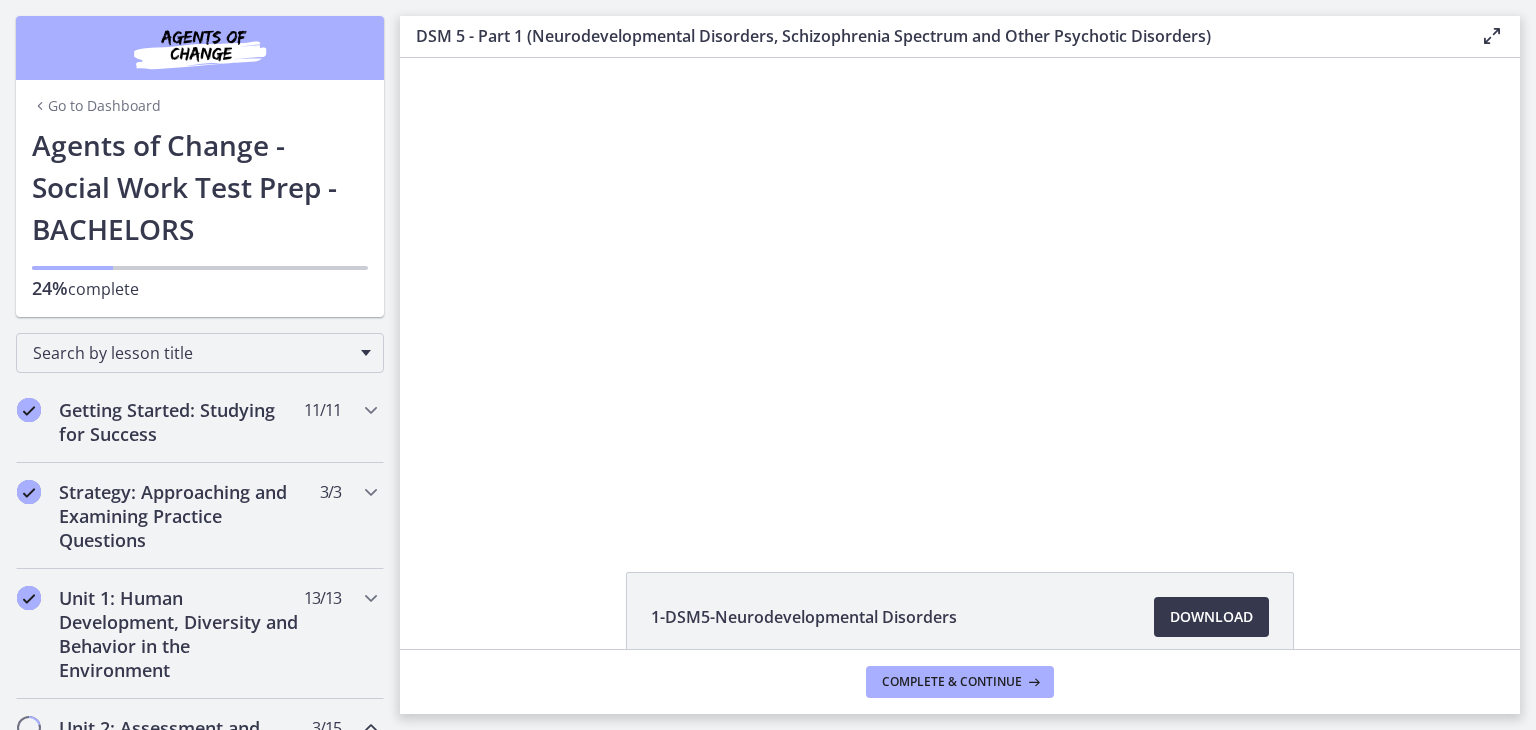 scroll, scrollTop: 0, scrollLeft: 0, axis: both 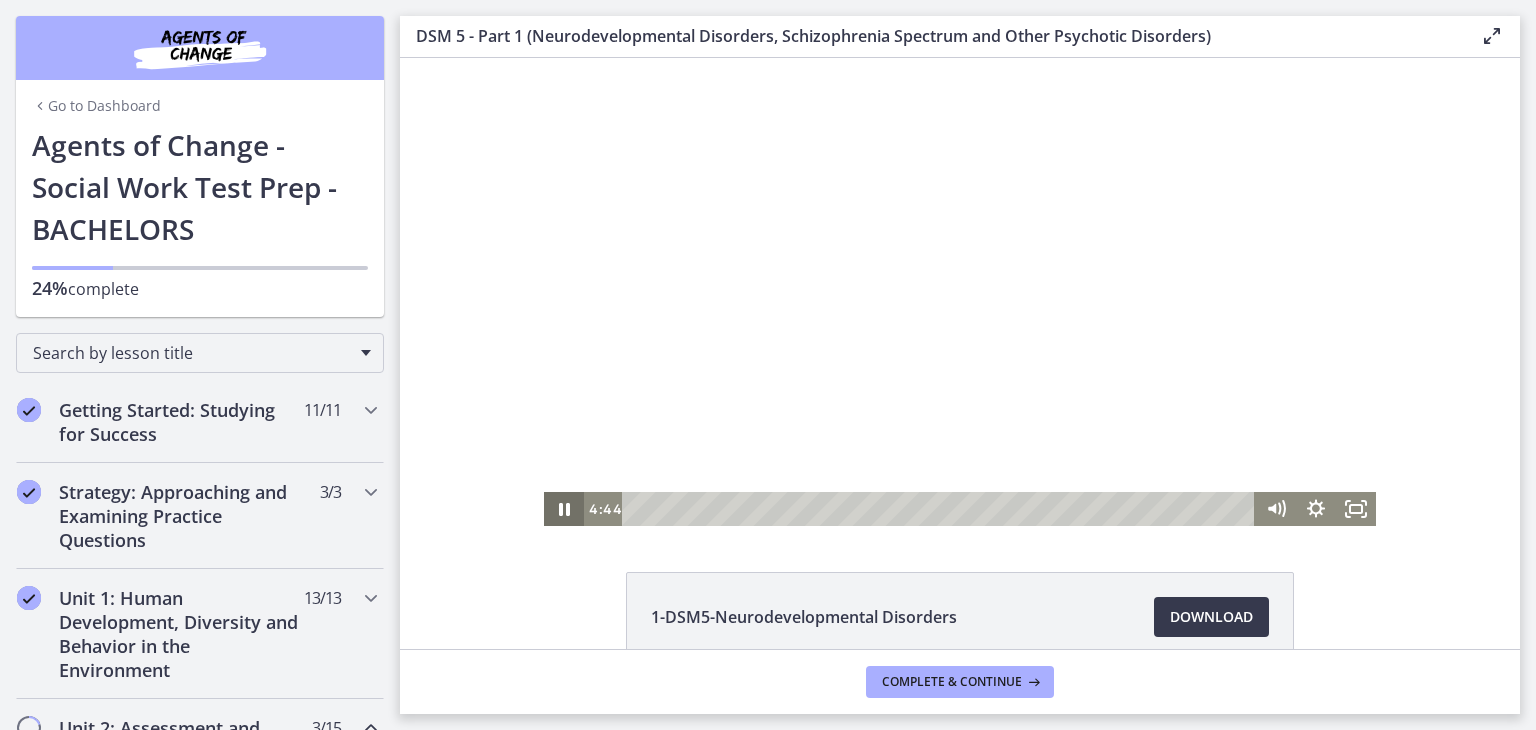 click 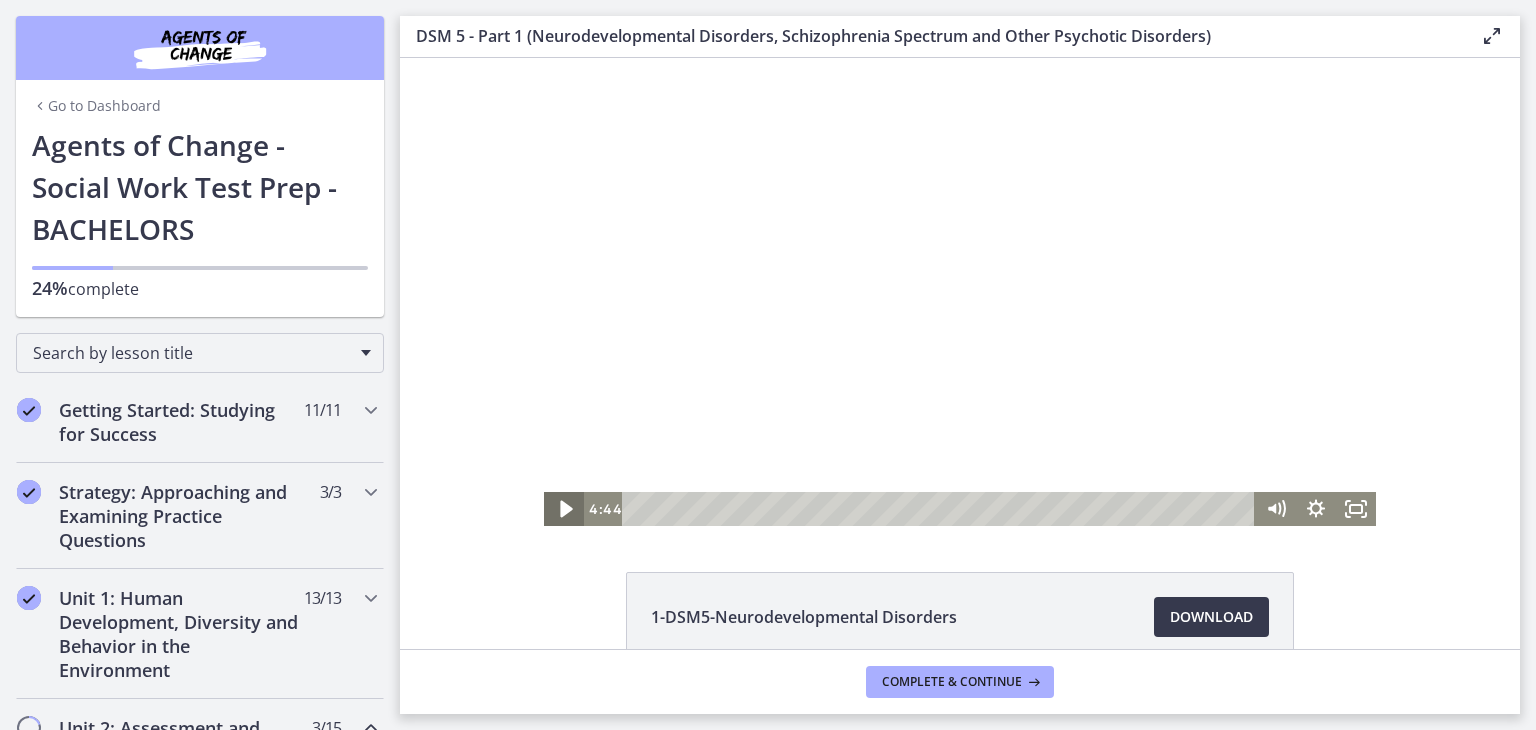 click 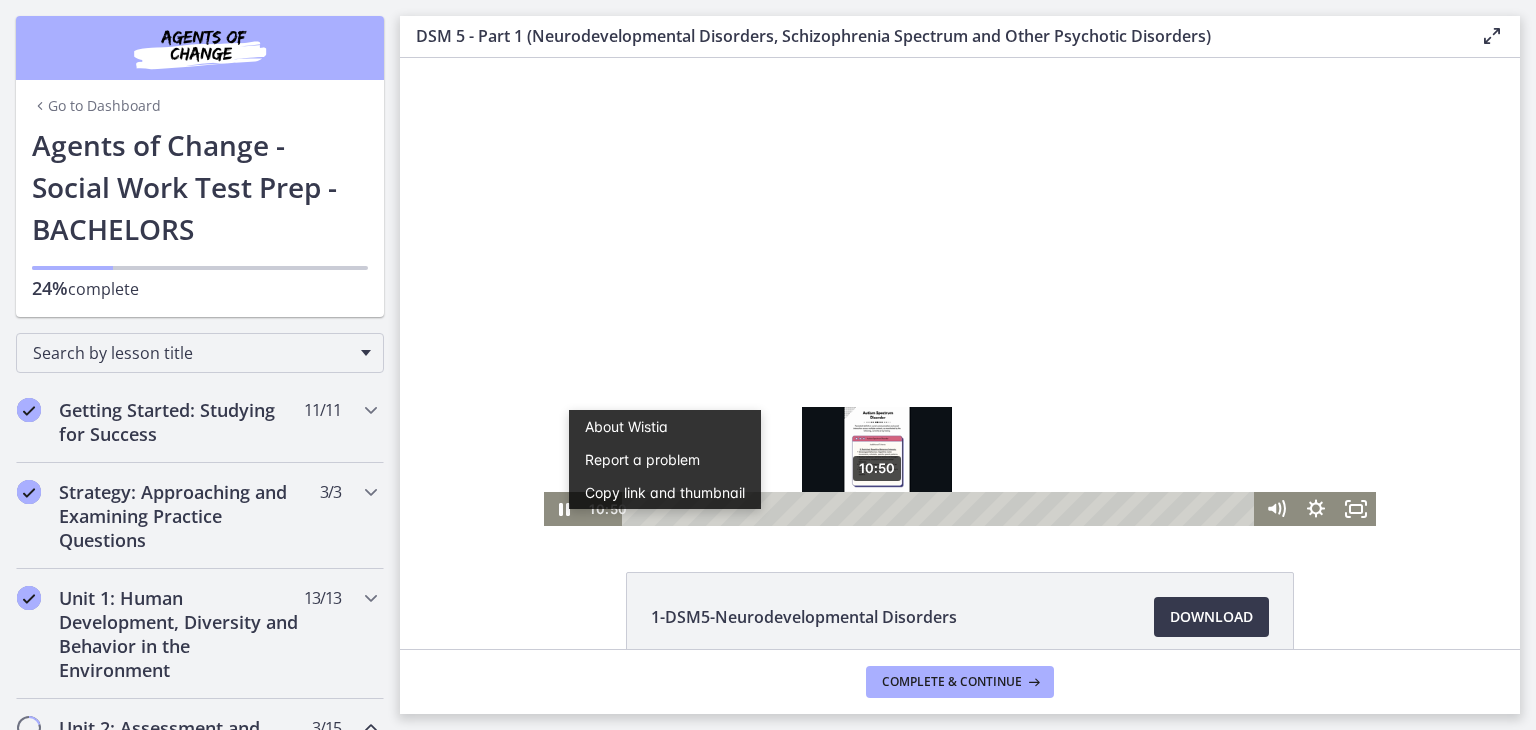 click on "10:50" at bounding box center [941, 509] 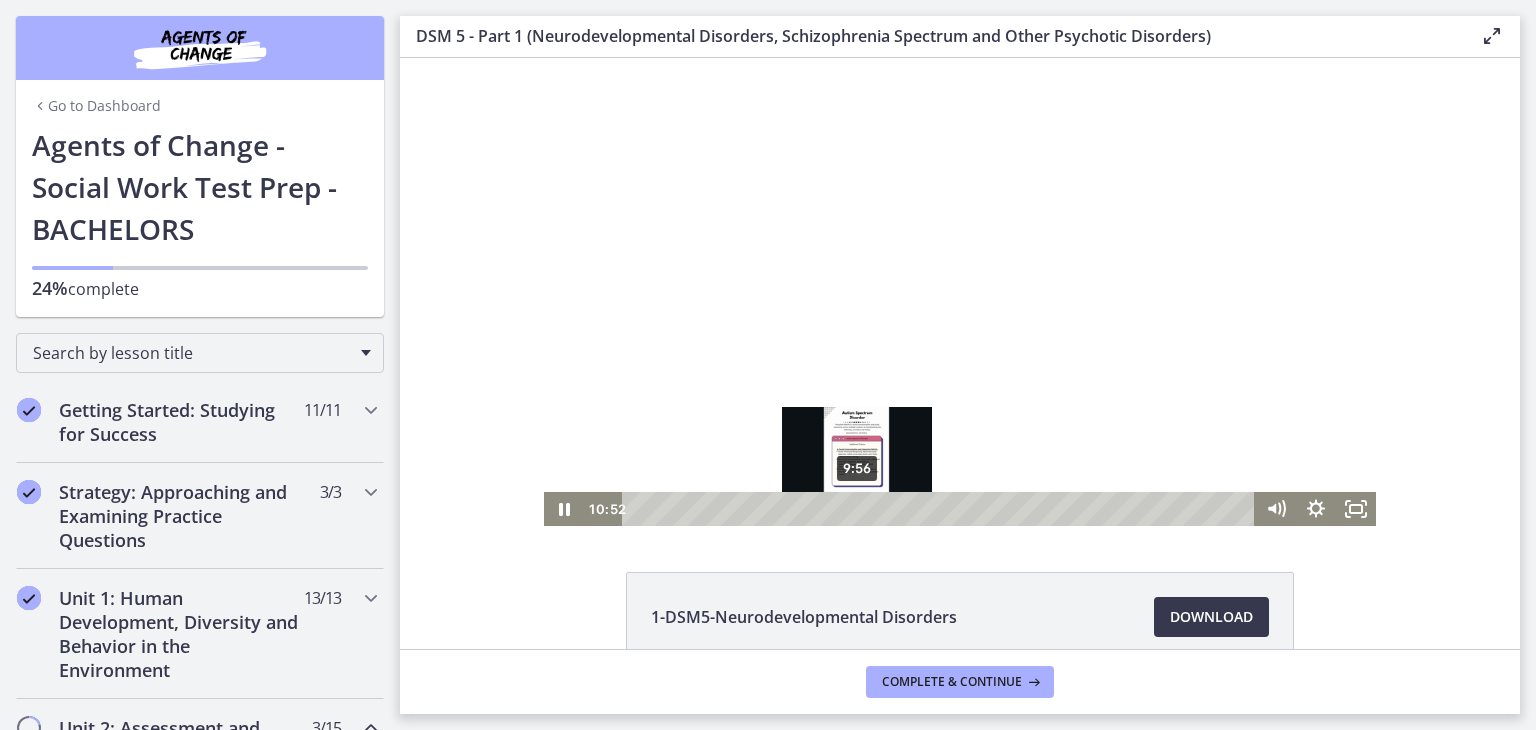 click on "9:56" at bounding box center (941, 509) 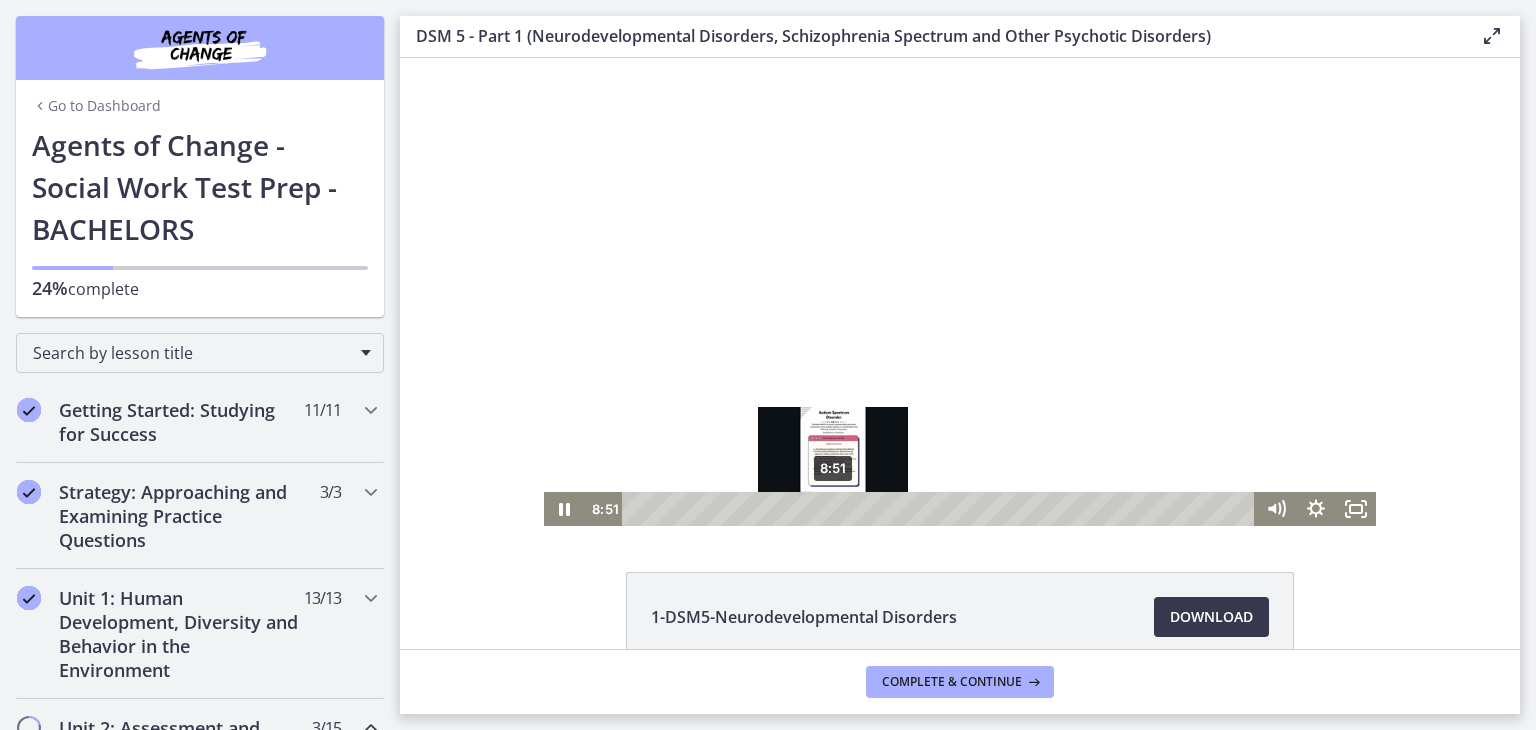 click on "8:51" at bounding box center [941, 509] 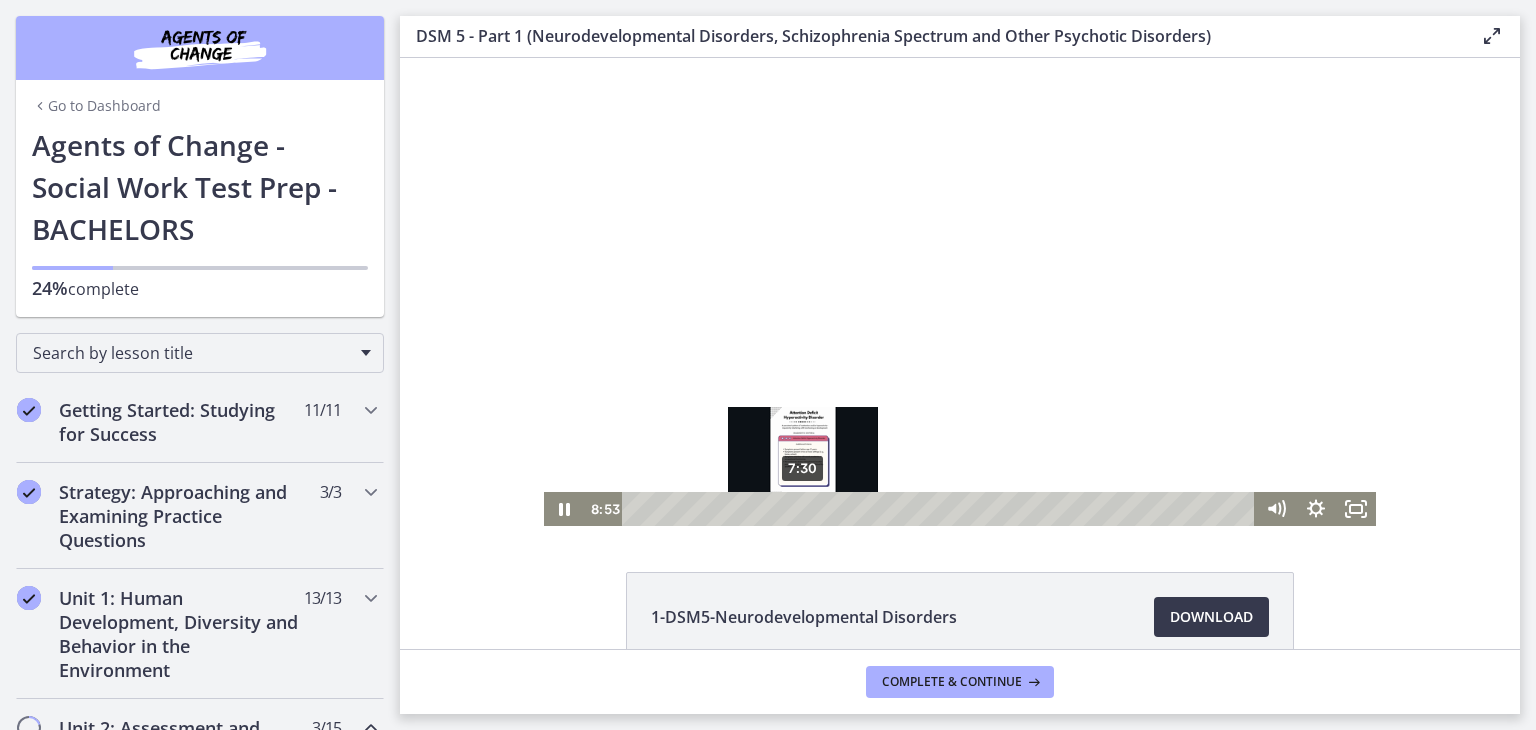 click on "7:30" at bounding box center [941, 509] 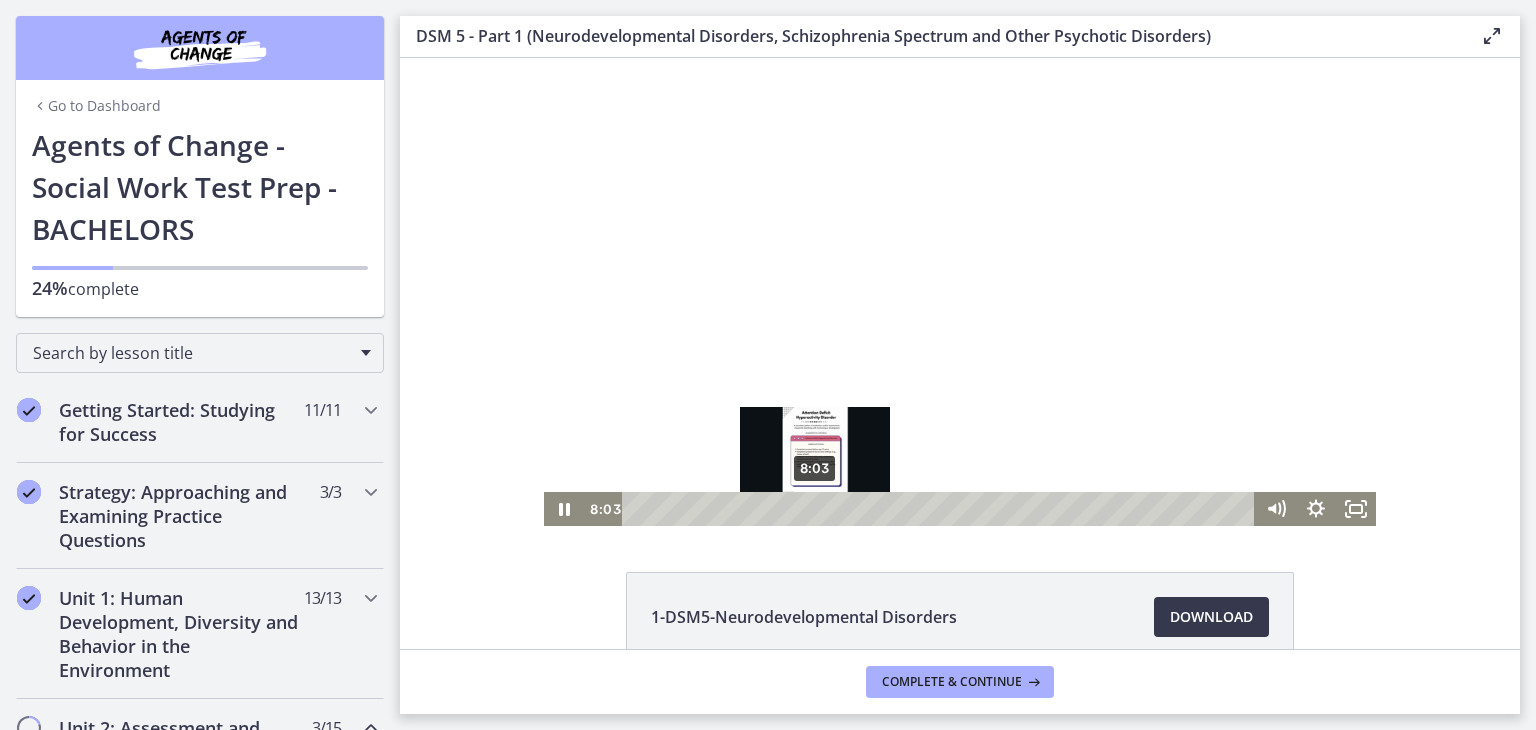 click on "8:03" at bounding box center [941, 509] 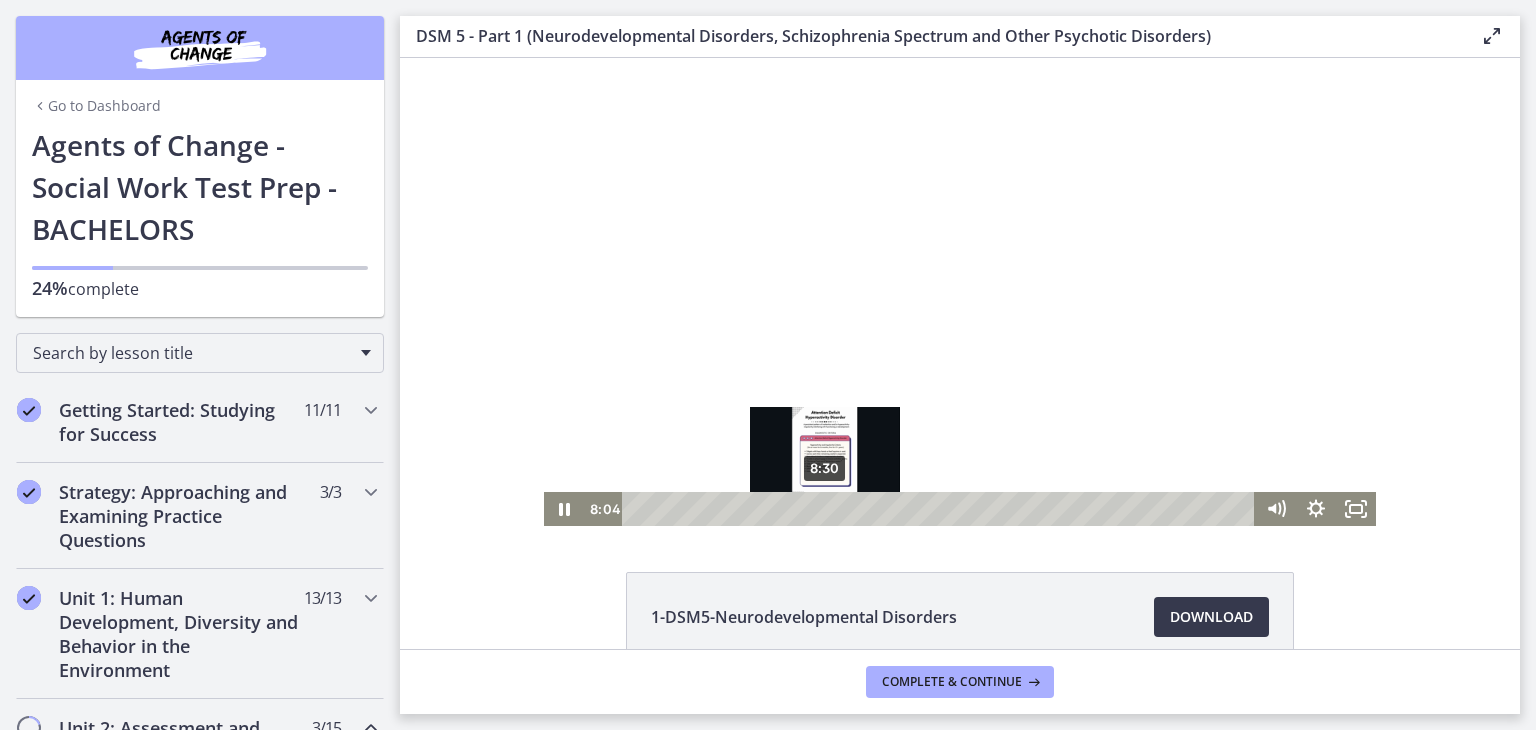 click on "8:30" at bounding box center [941, 509] 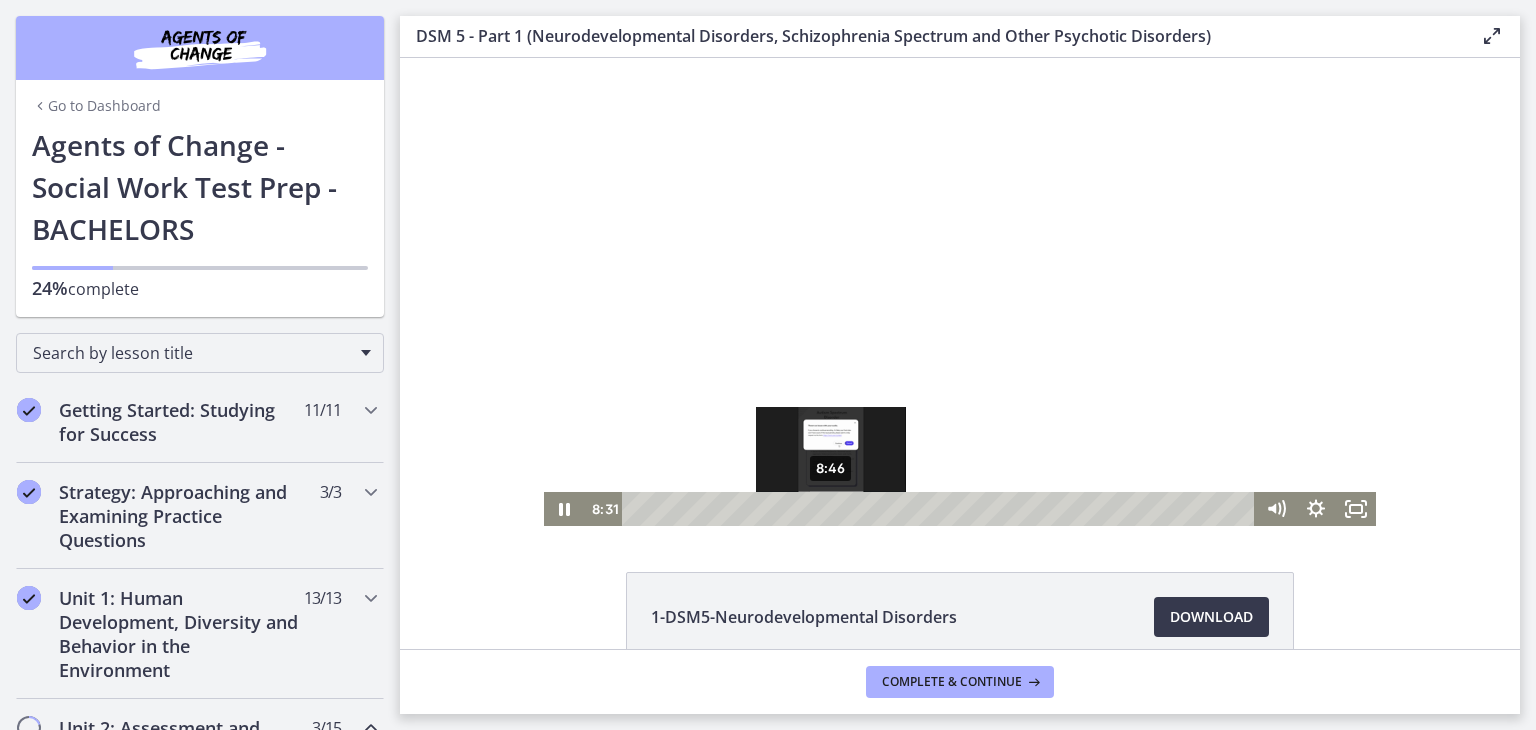 click on "8:46" at bounding box center (941, 509) 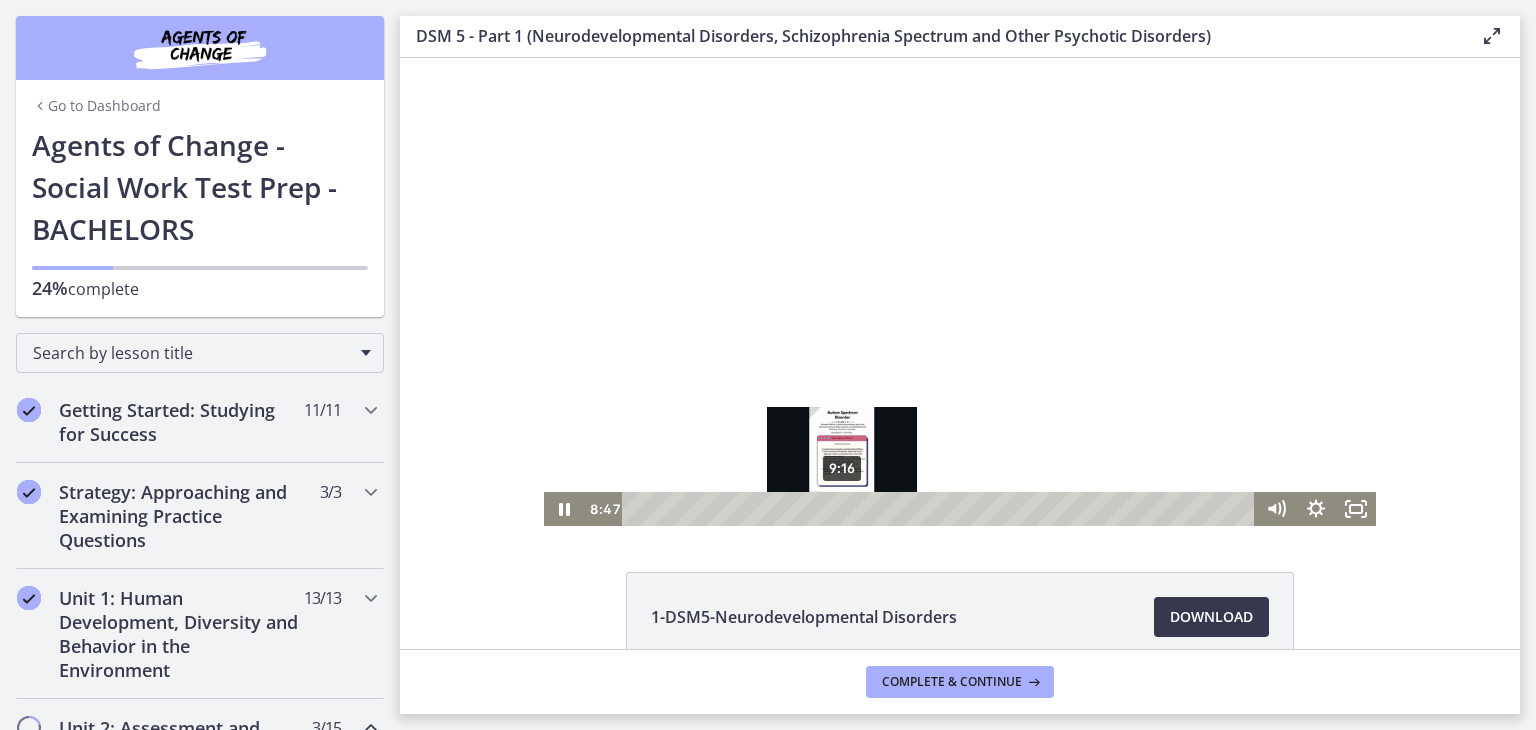click on "9:16" at bounding box center (941, 509) 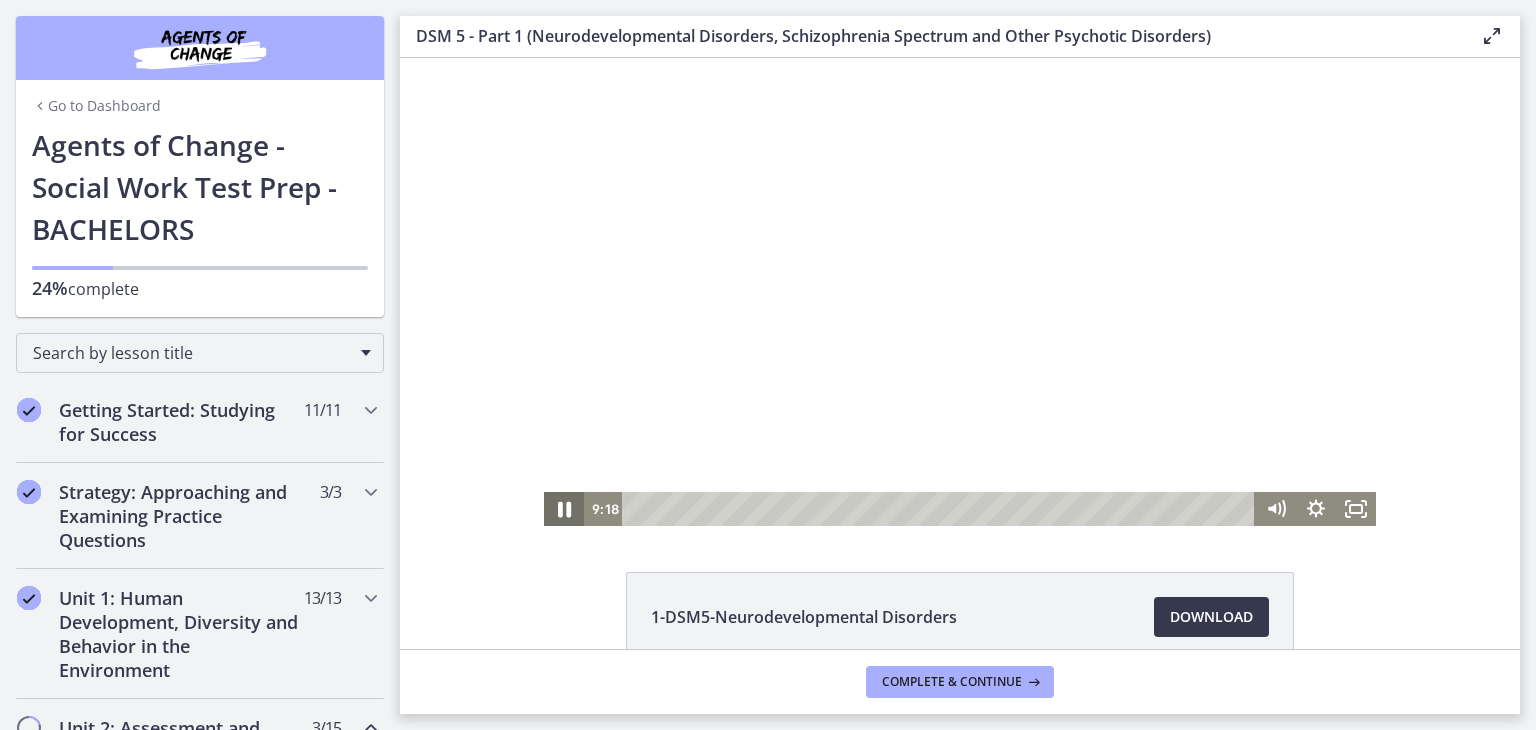 click 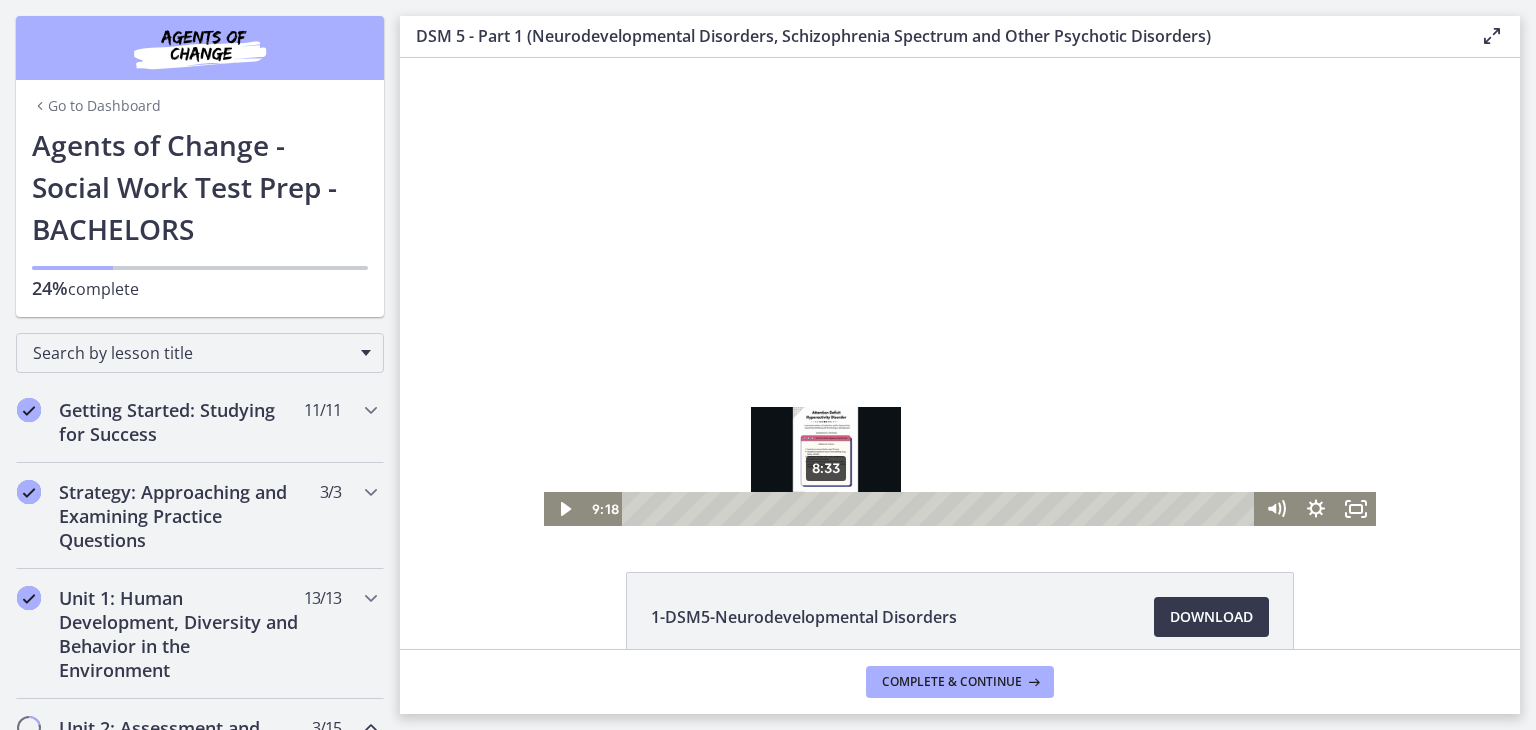 click on "8:33" at bounding box center [941, 509] 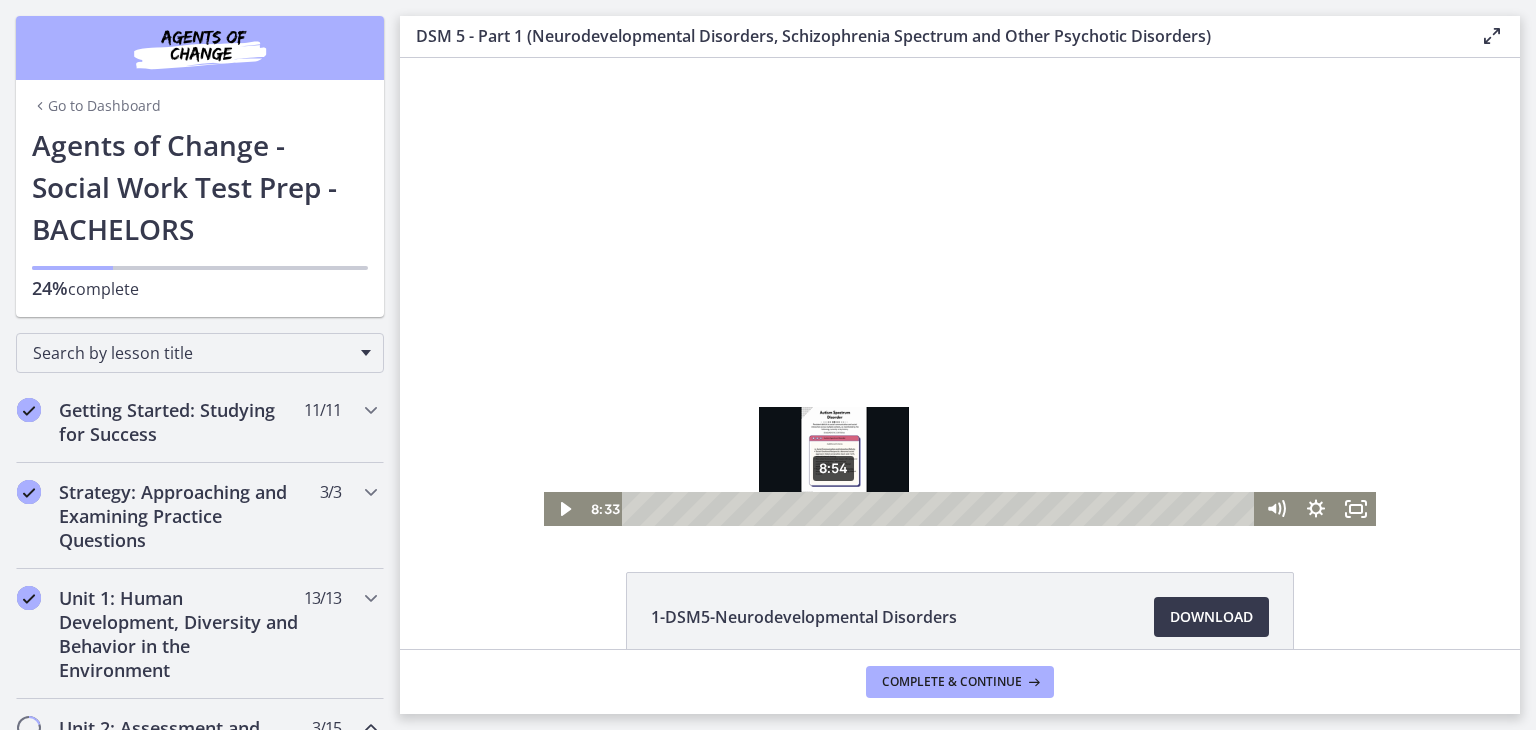 click on "8:54" at bounding box center (941, 509) 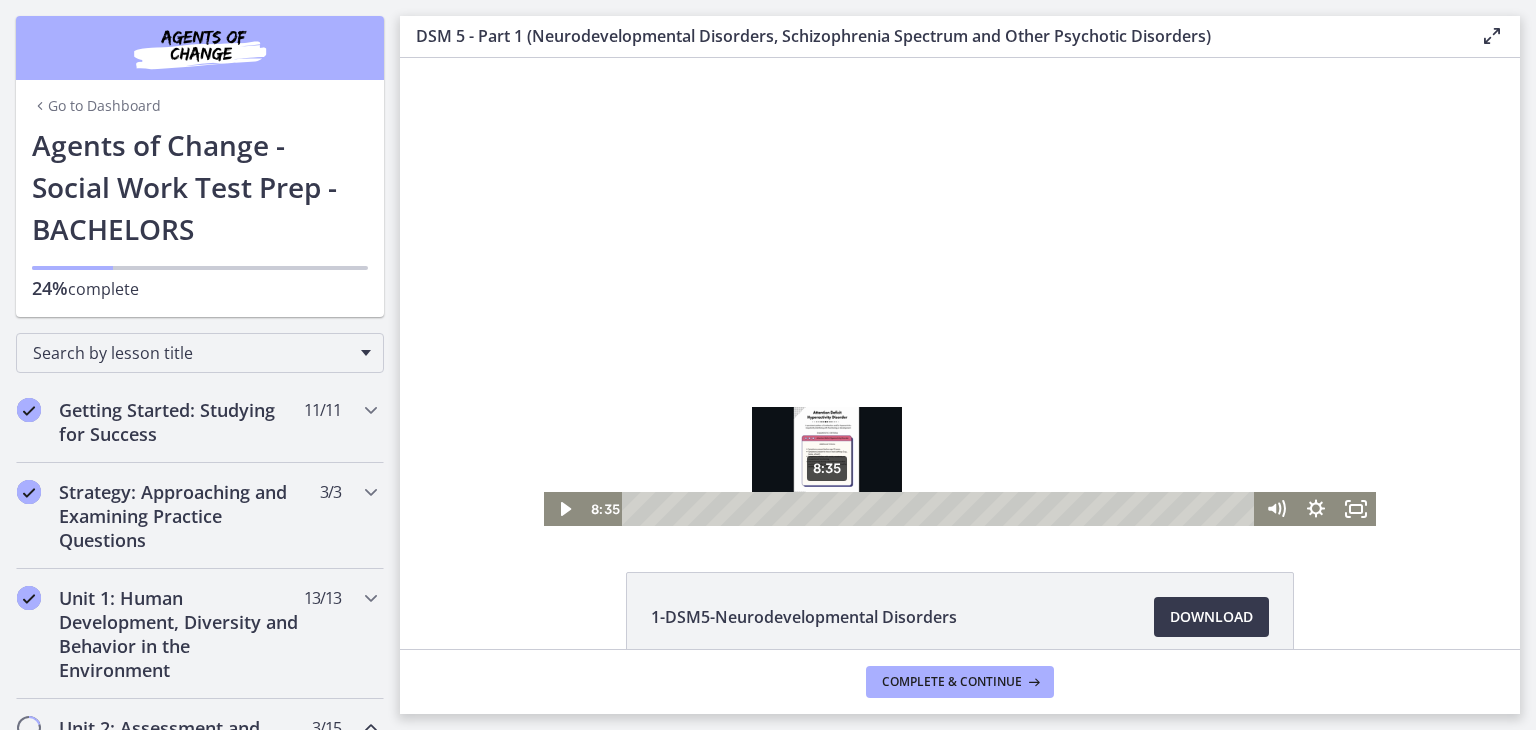 click at bounding box center (826, 508) 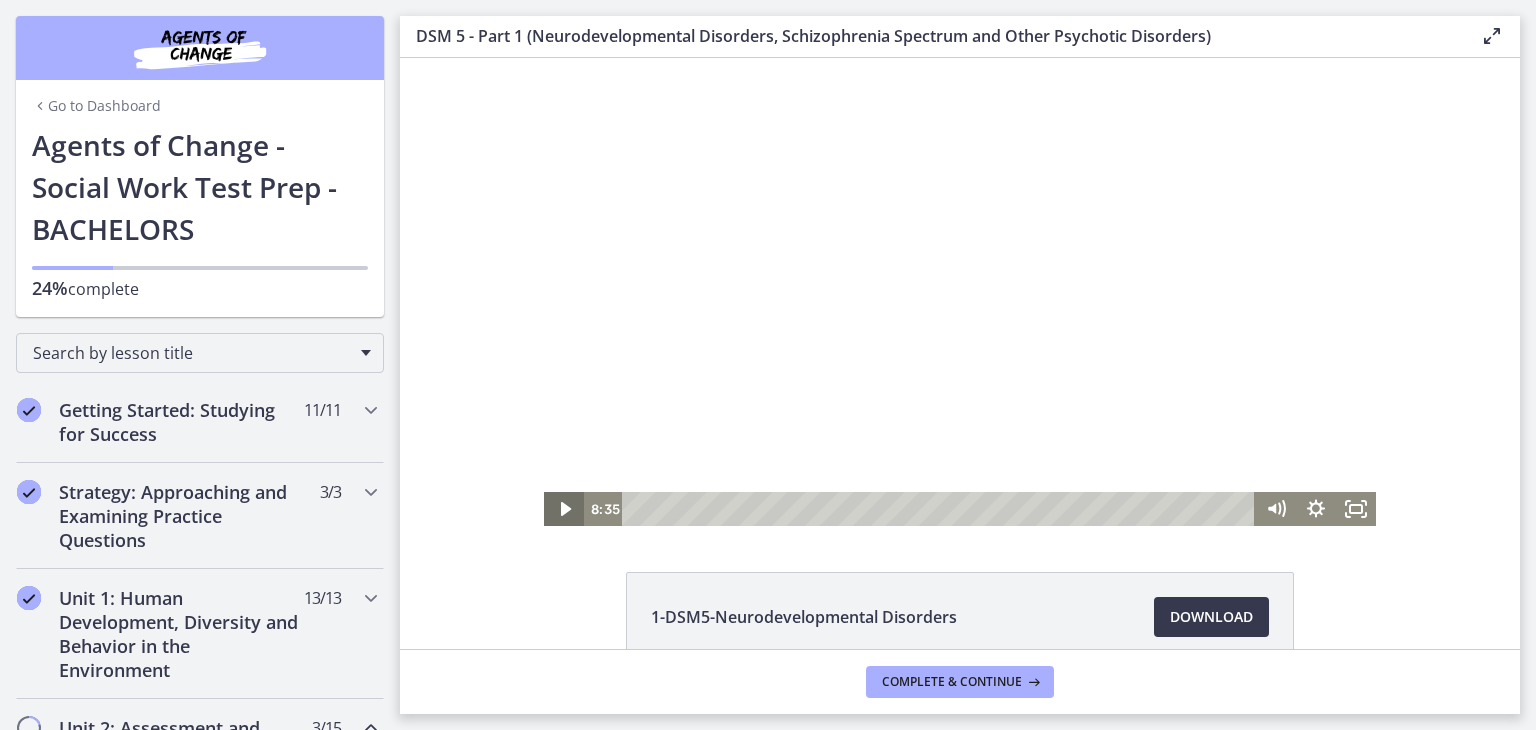 click 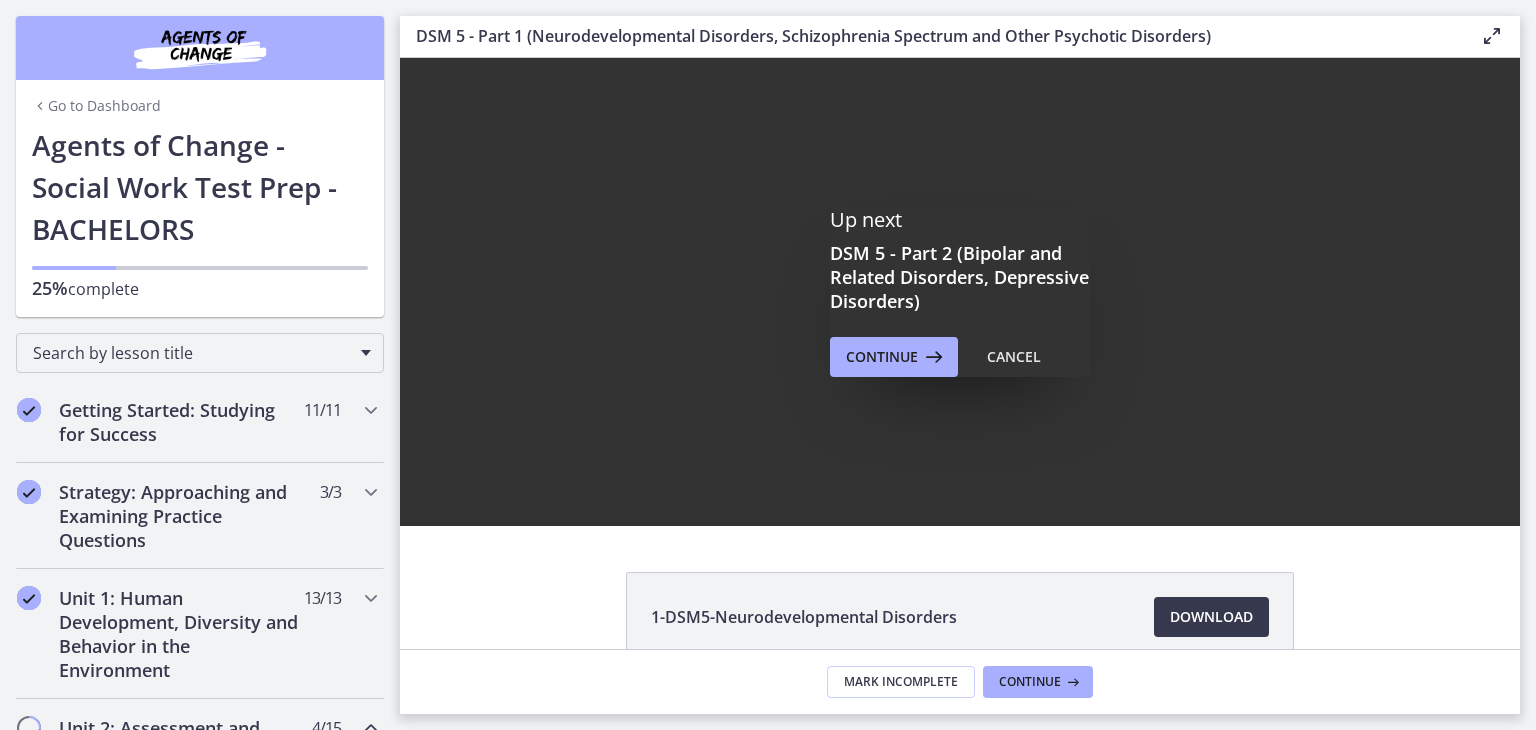 scroll, scrollTop: 0, scrollLeft: 0, axis: both 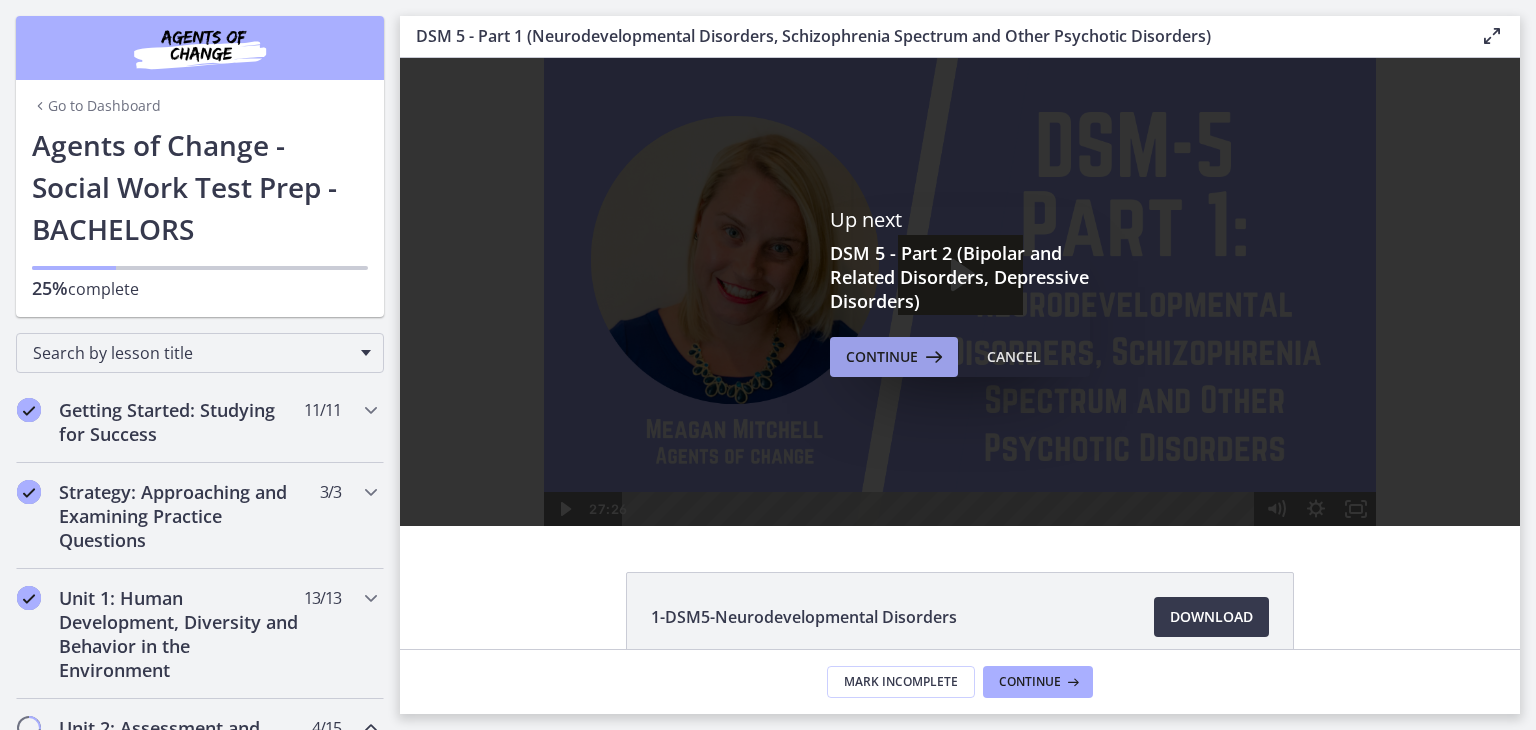 click on "Continue" at bounding box center (882, 357) 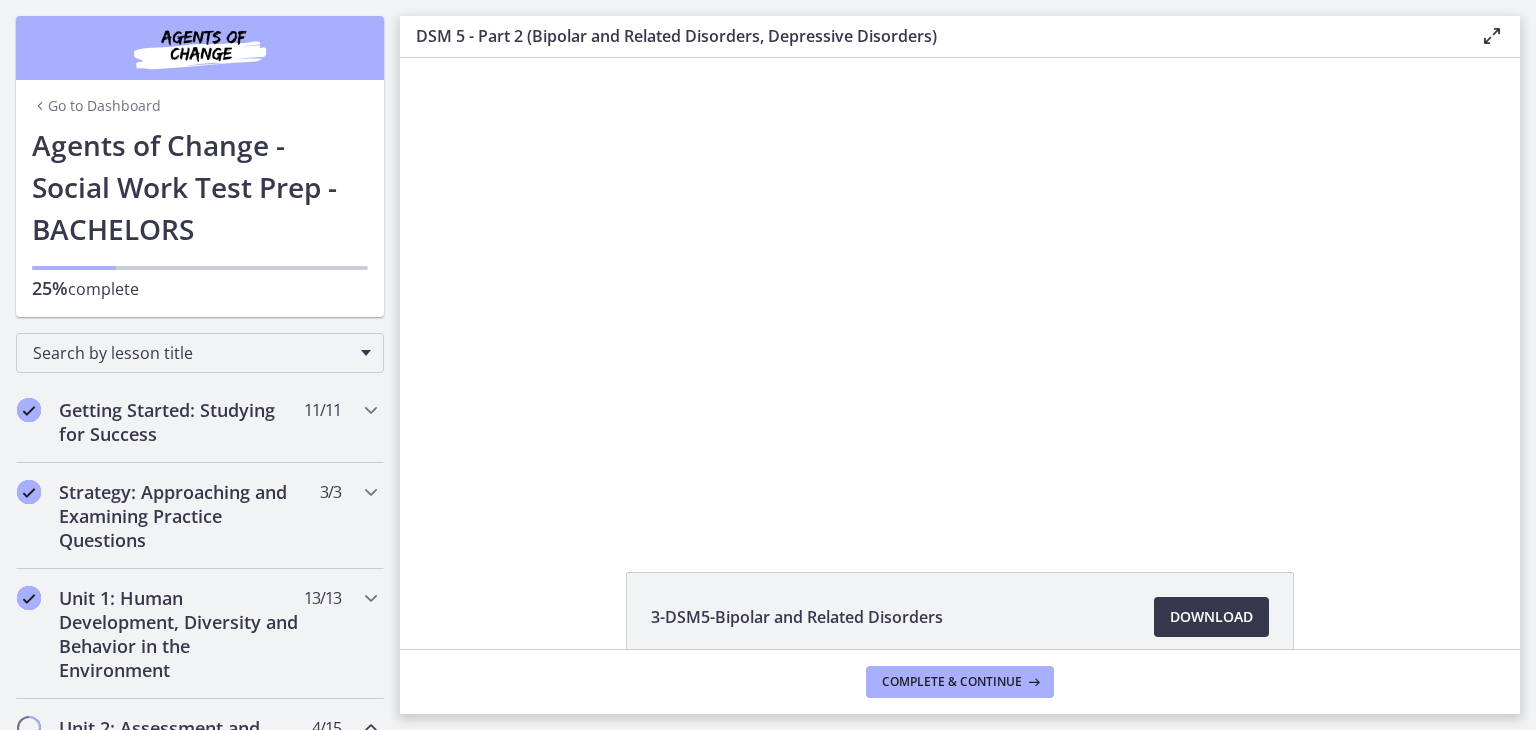 scroll, scrollTop: 0, scrollLeft: 0, axis: both 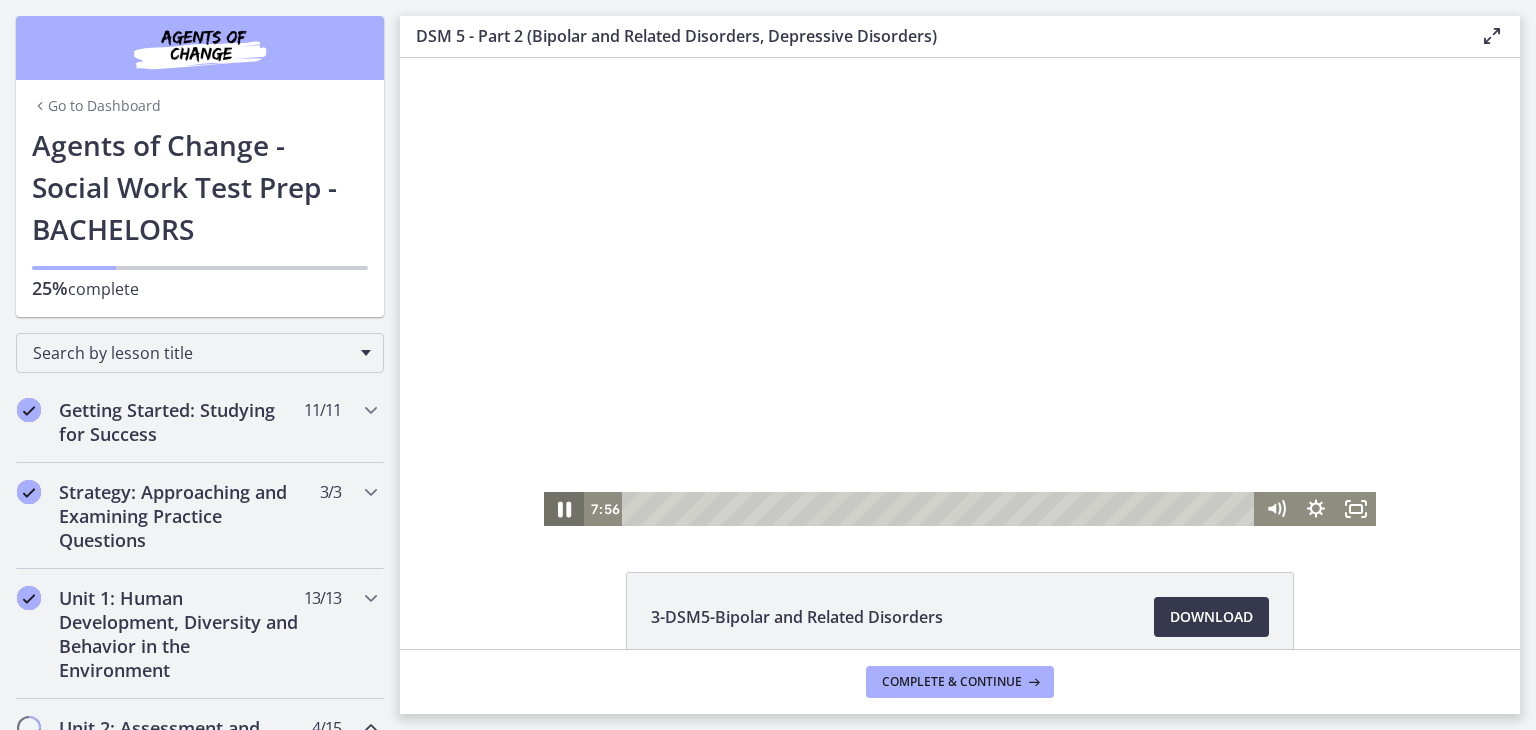 click 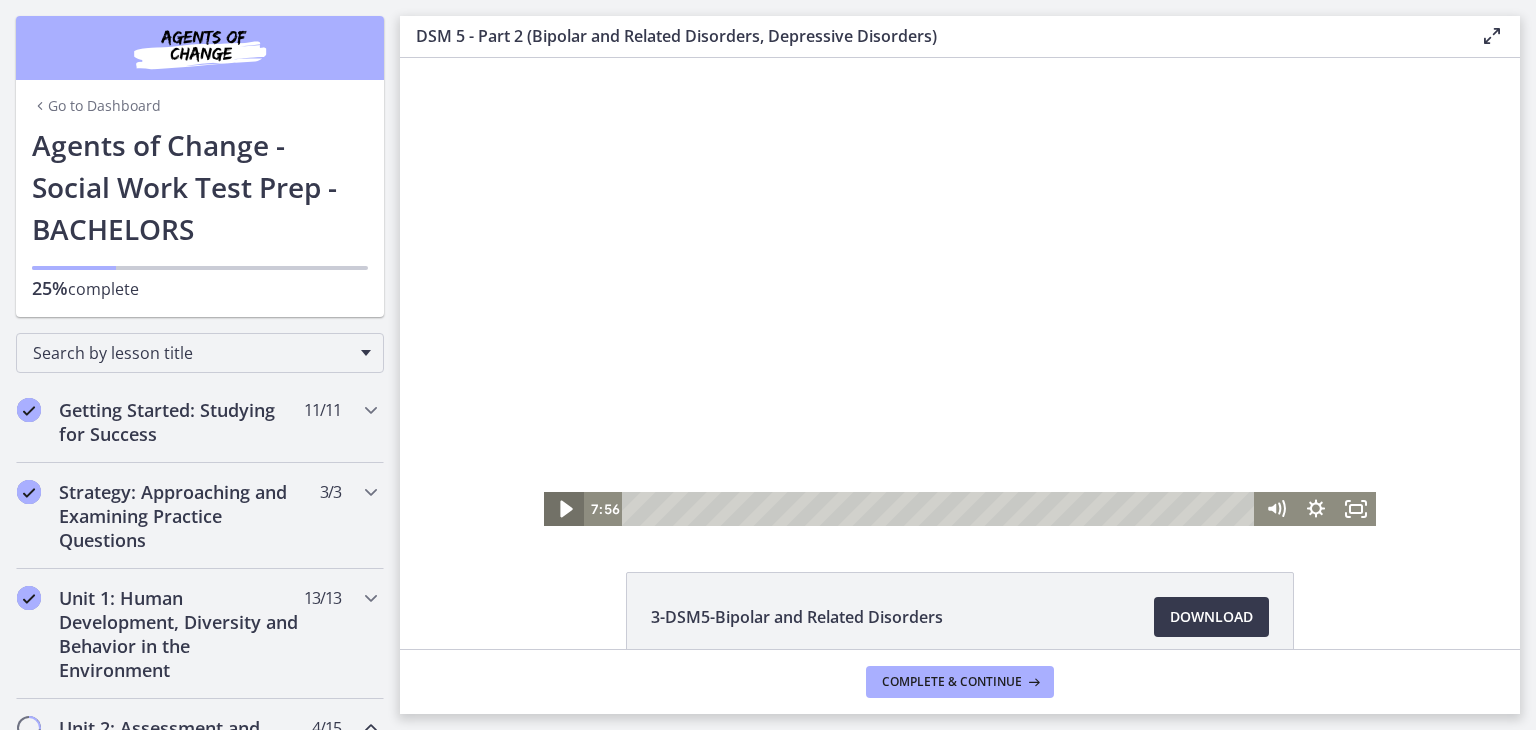 click 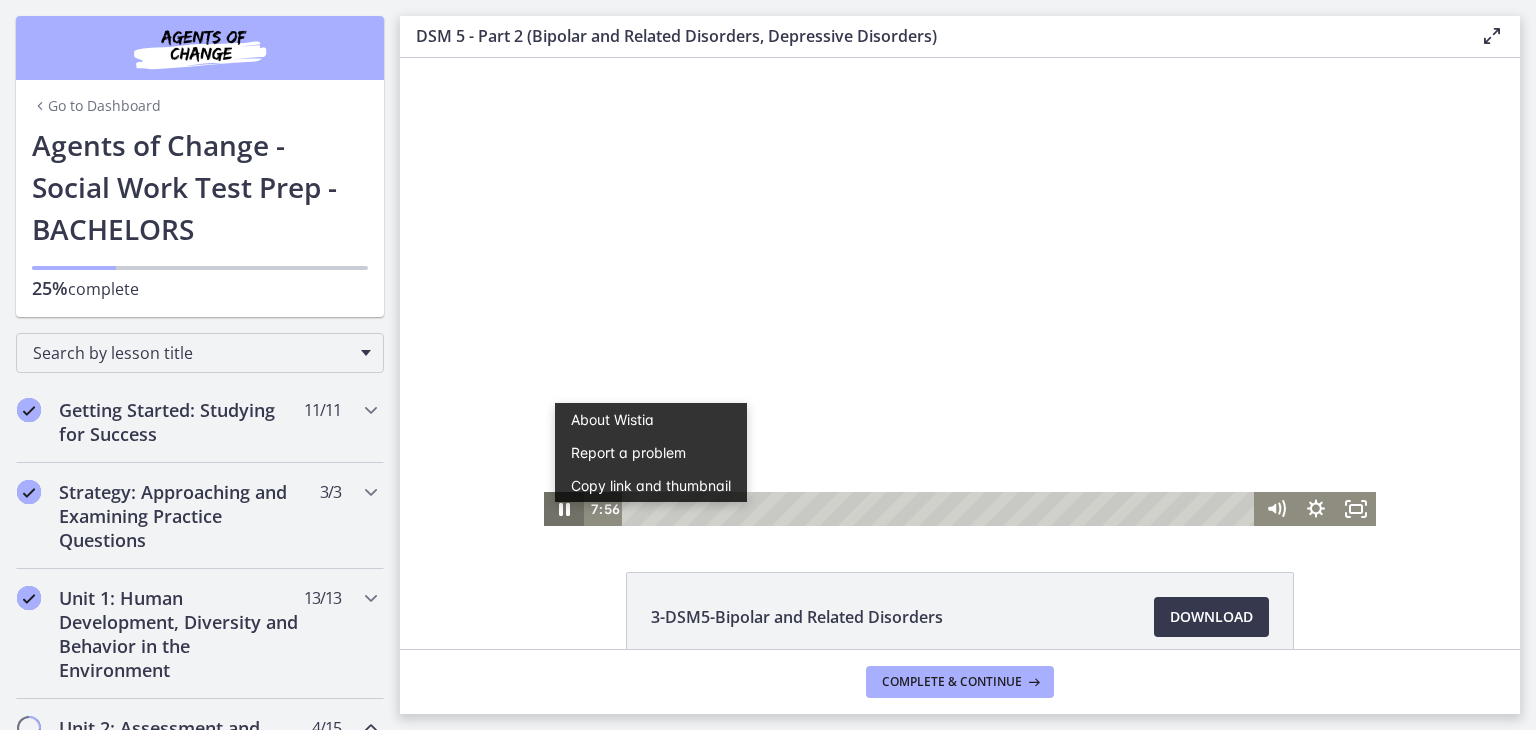scroll, scrollTop: 0, scrollLeft: 0, axis: both 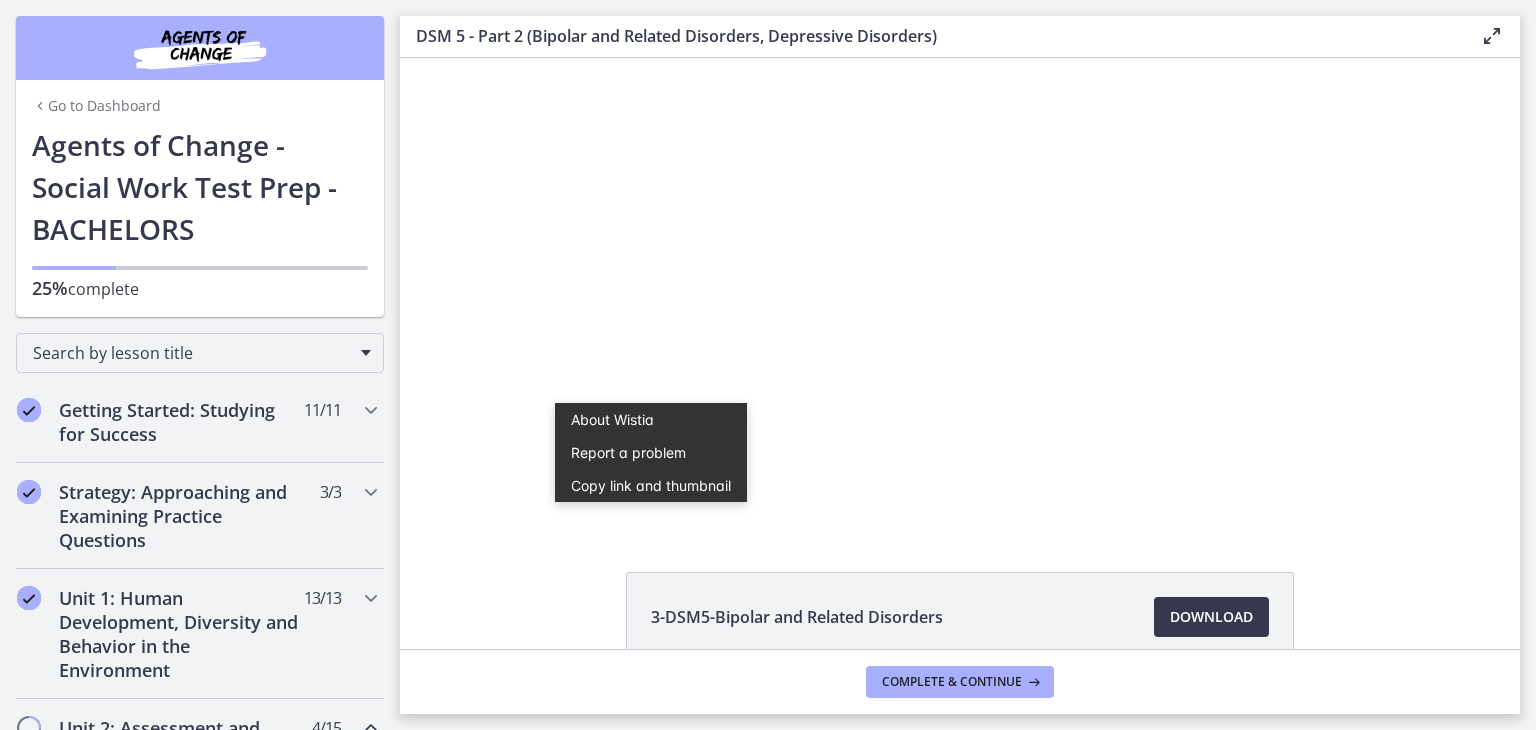 click on "Click for sound
@keyframes VOLUME_SMALL_WAVE_FLASH {
0% { opacity: 0; }
33% { opacity: 1; }
66% { opacity: 1; }
100% { opacity: 0; }
}
@keyframes VOLUME_LARGE_WAVE_FLASH {
0% { opacity: 0; }
33% { opacity: 1; }
66% { opacity: 1; }
100% { opacity: 0; }
}
.volume__small-wave {
animation: VOLUME_SMALL_WAVE_FLASH 2s infinite;
opacity: 0;
}
.volume__large-wave {
animation: VOLUME_LARGE_WAVE_FLASH 2s infinite .3s;
opacity: 0;
}
9:08 About Wistia Report a problem Copy link and thumbnail" at bounding box center (960, 292) 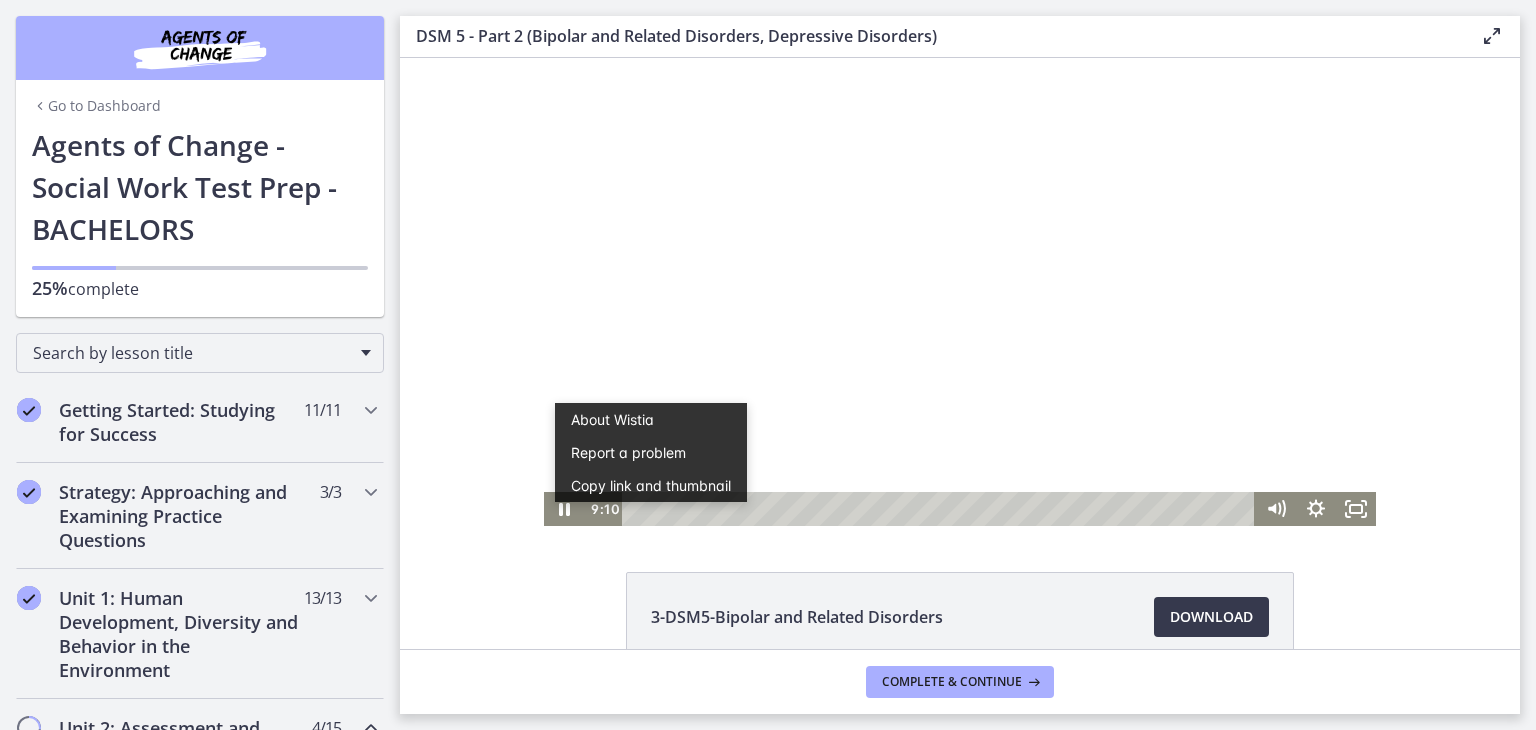 click at bounding box center (960, 292) 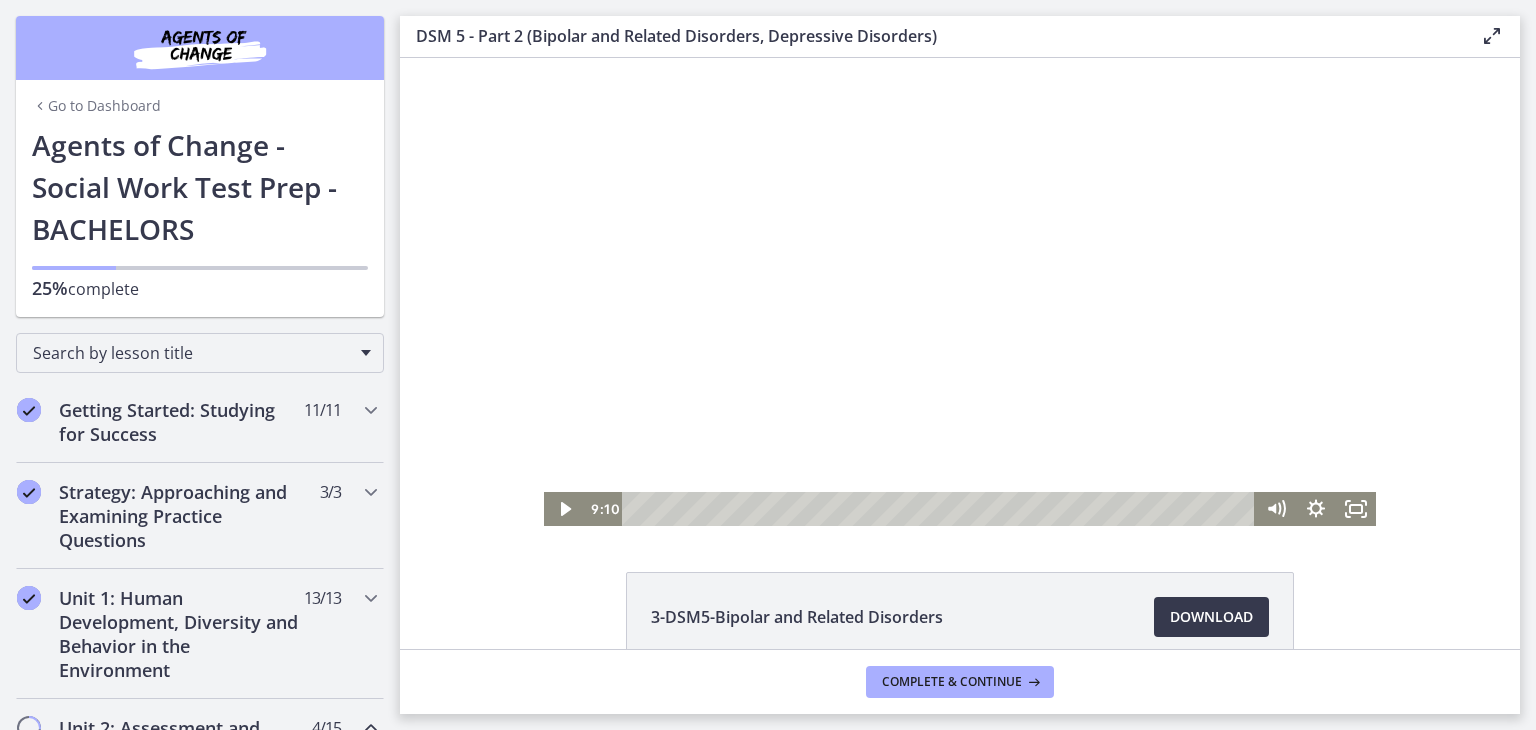 click at bounding box center (960, 292) 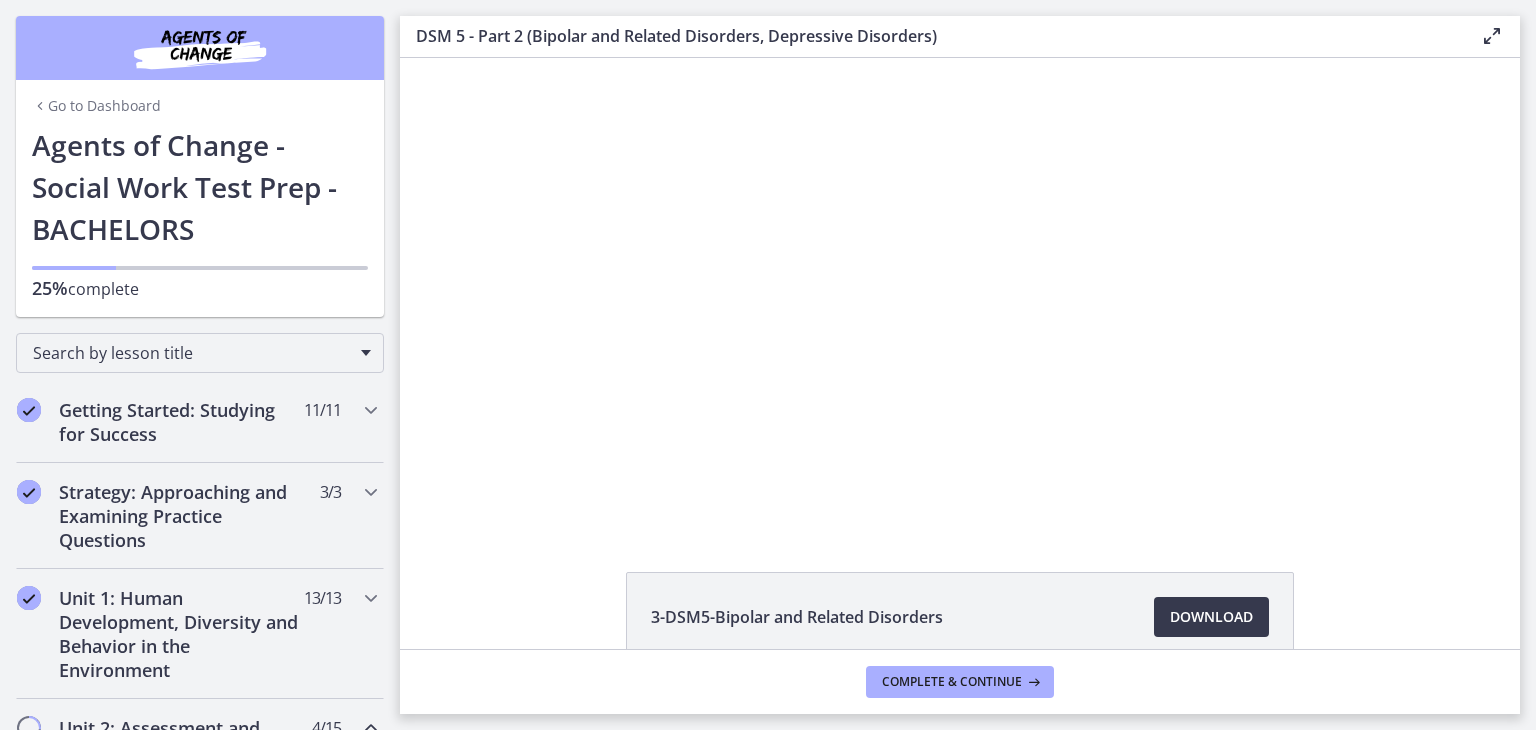 scroll, scrollTop: 0, scrollLeft: 0, axis: both 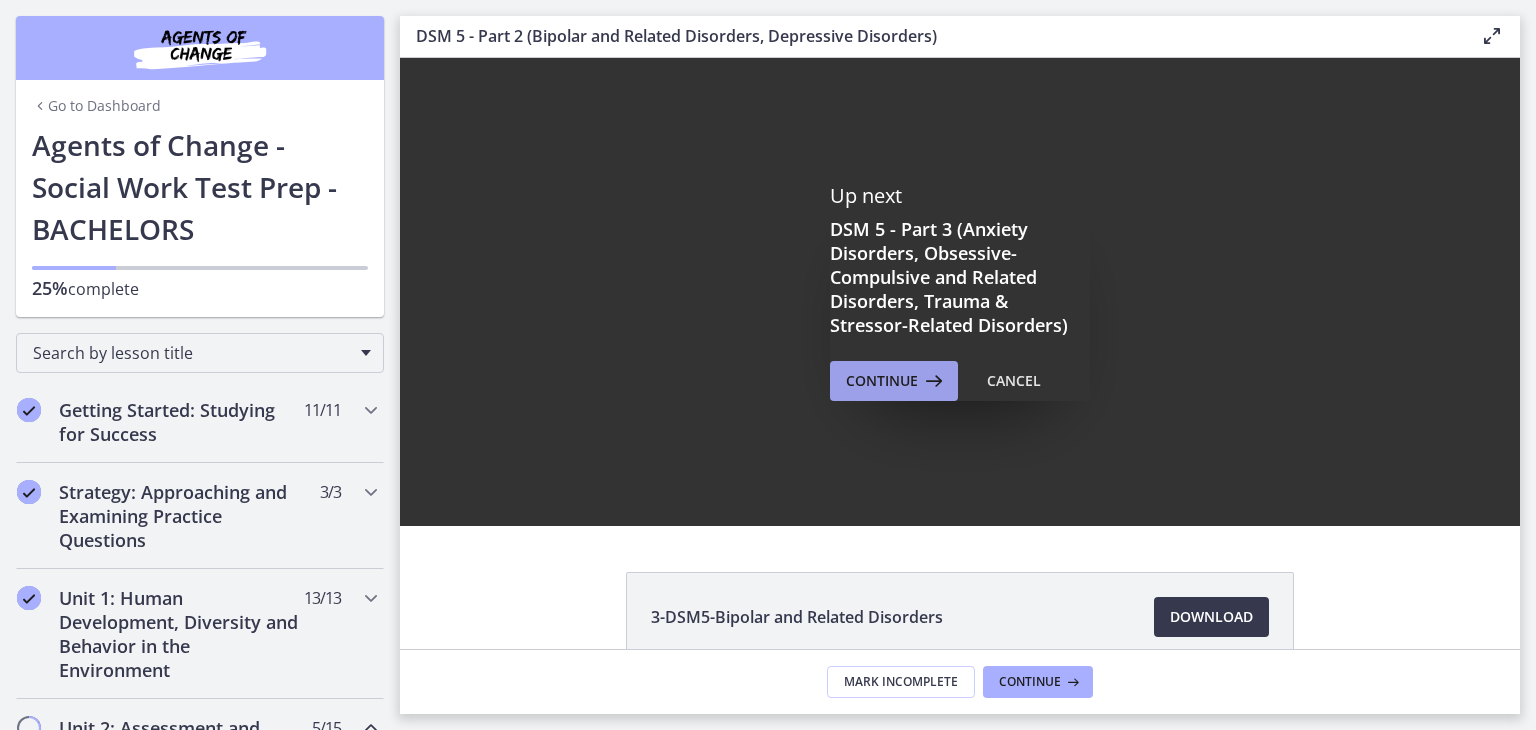 click on "Continue" at bounding box center [894, 381] 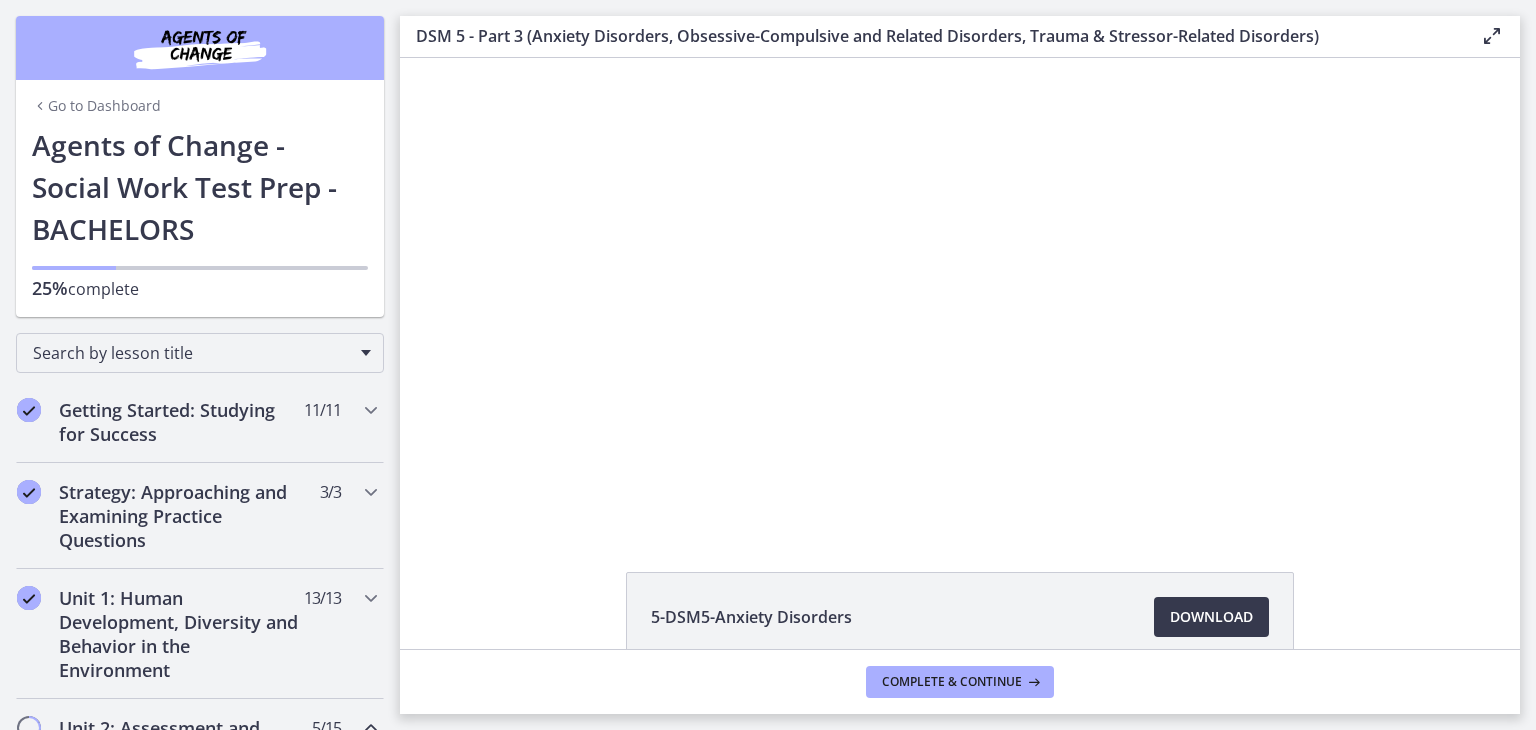 scroll, scrollTop: 0, scrollLeft: 0, axis: both 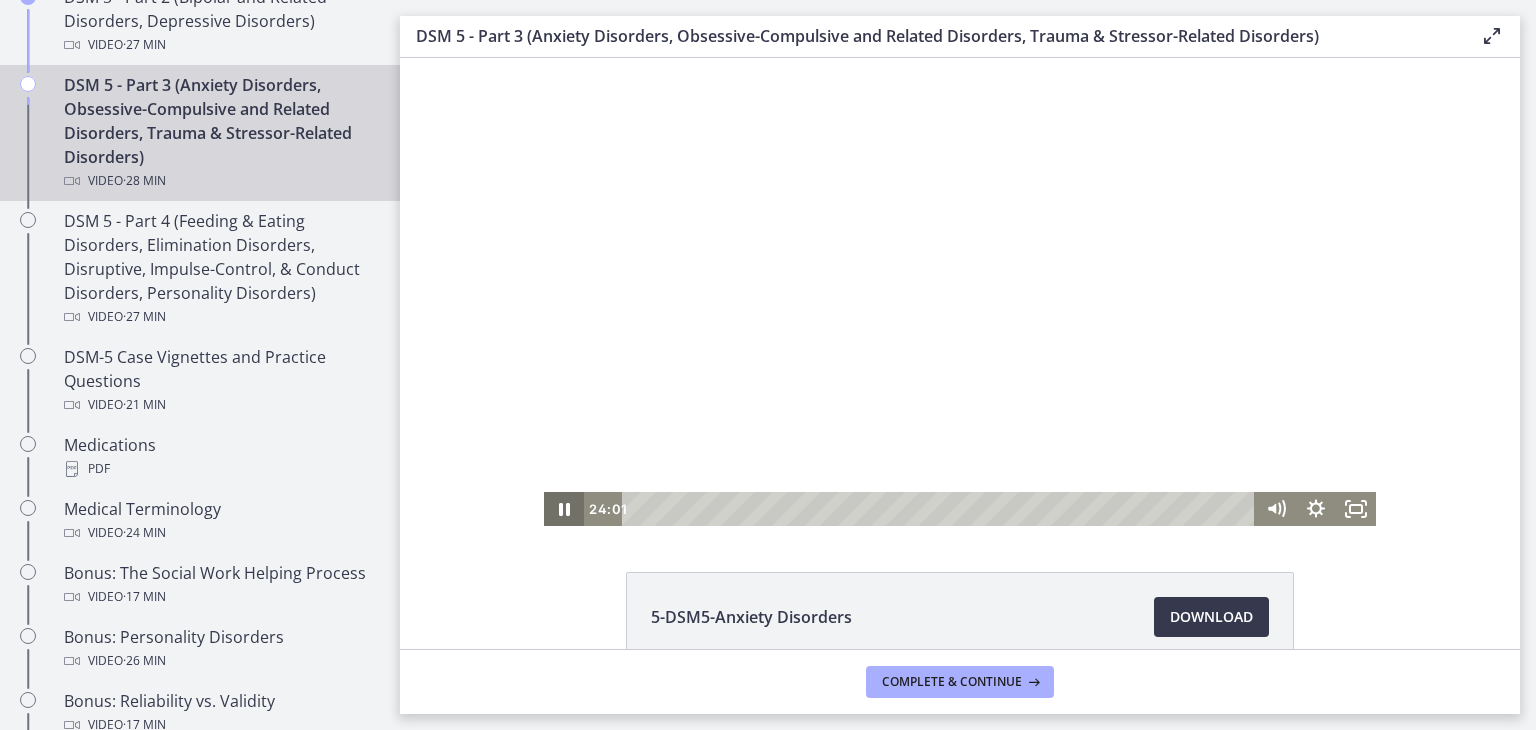 click 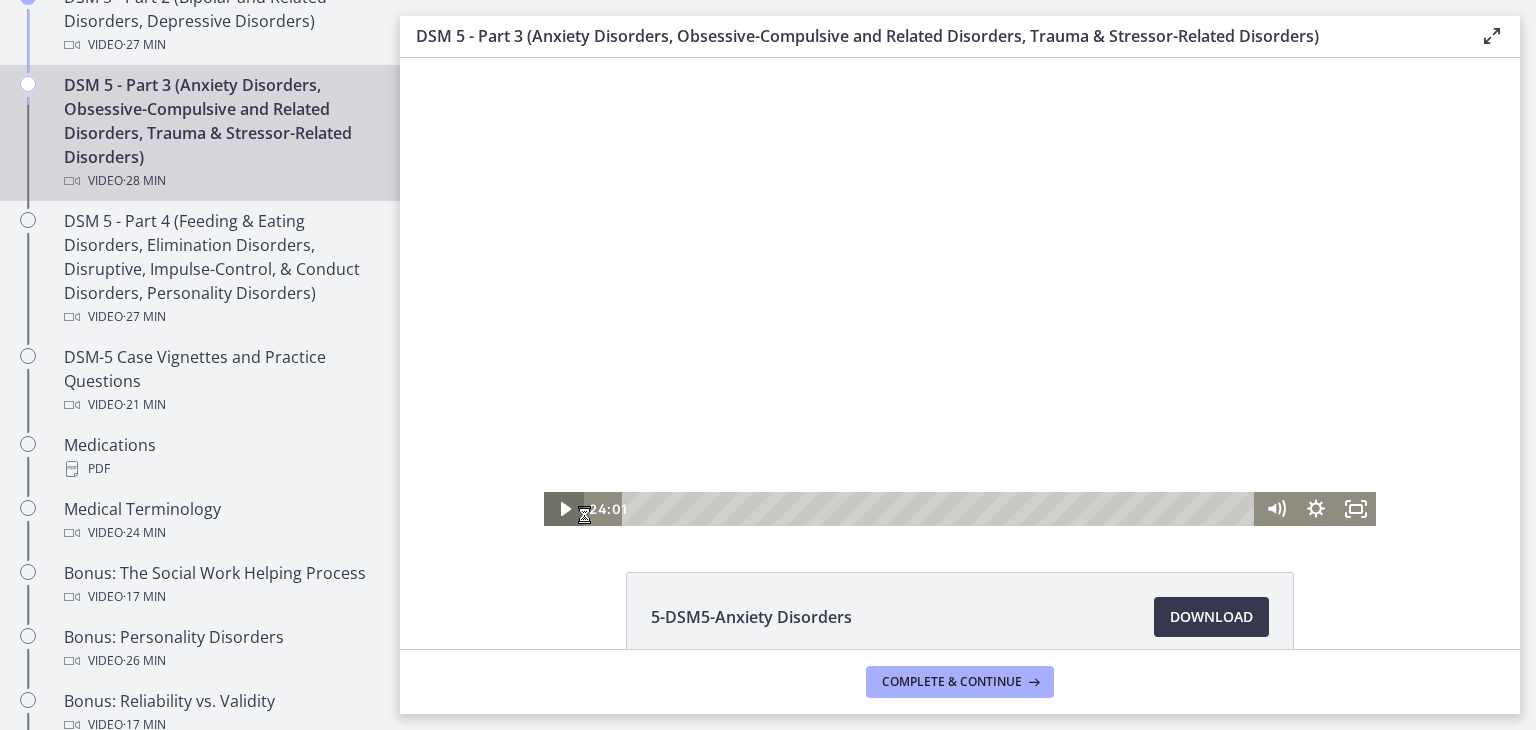 click 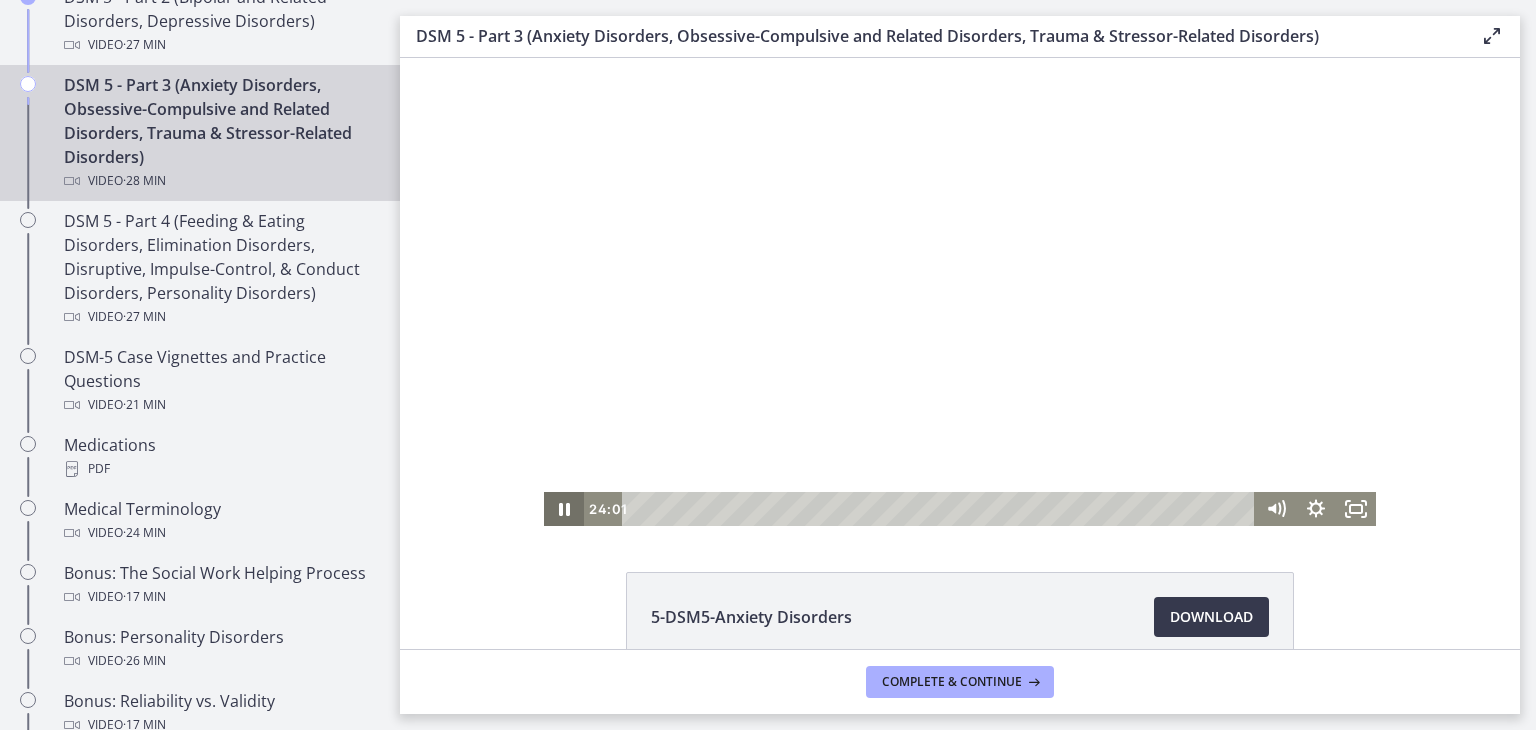 scroll, scrollTop: 0, scrollLeft: 0, axis: both 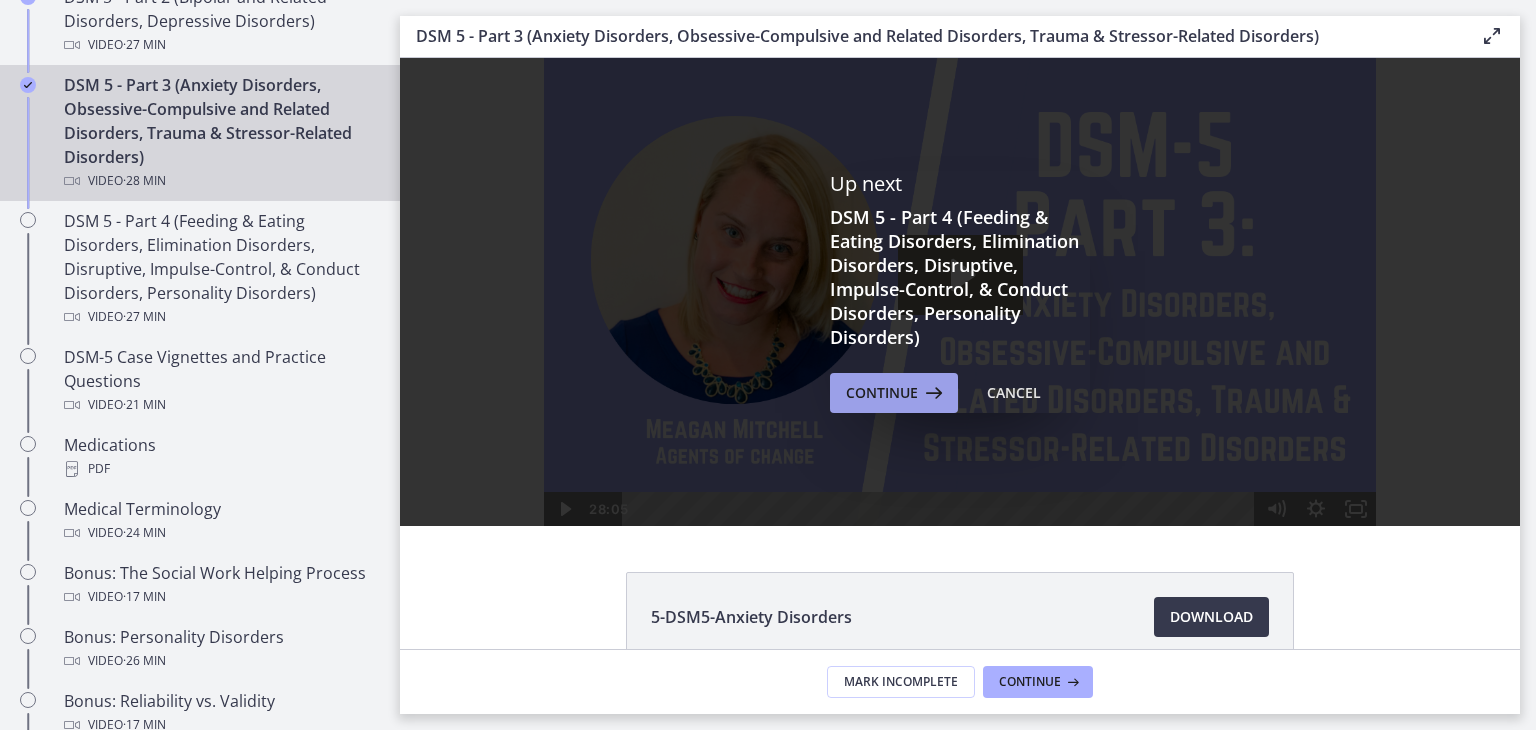 click on "Continue" at bounding box center (882, 393) 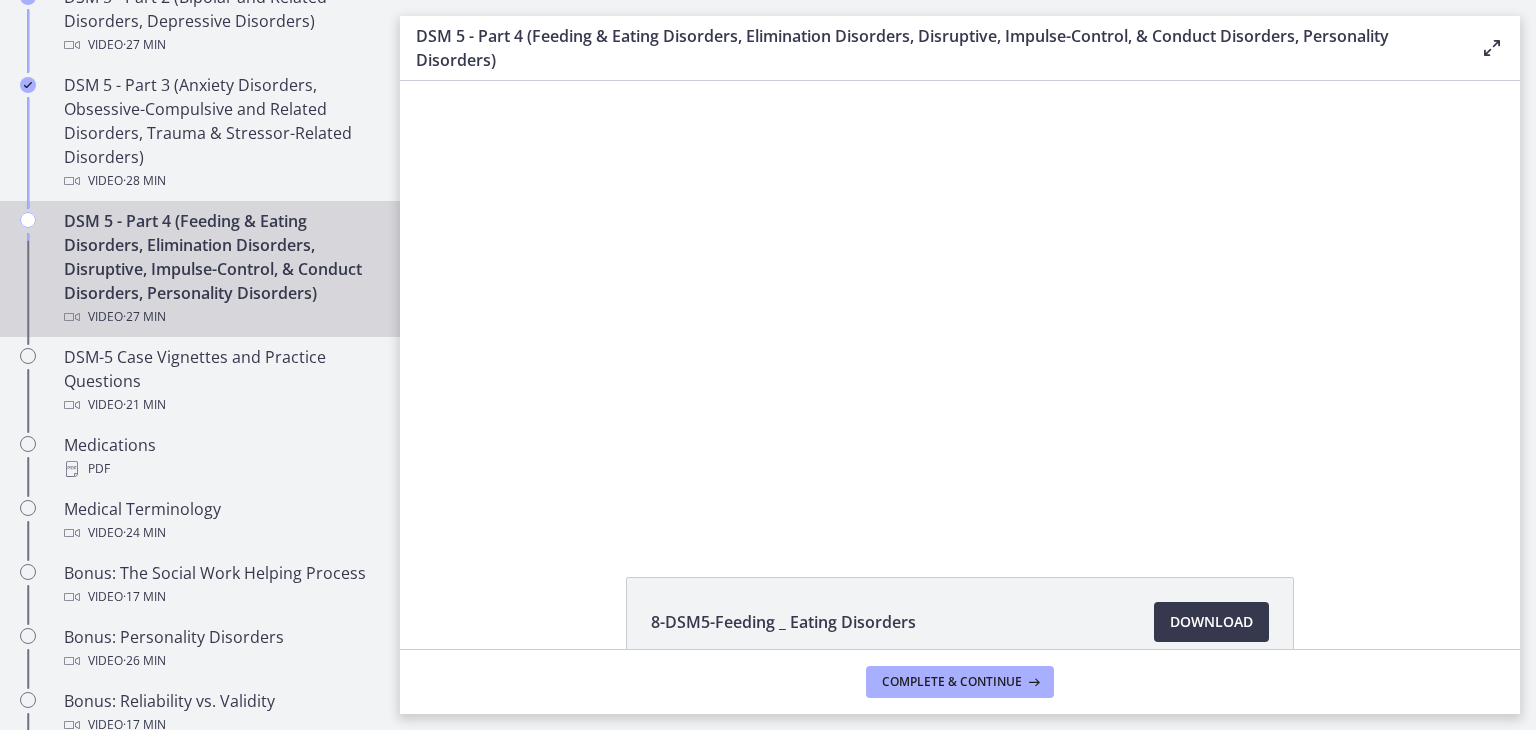 scroll, scrollTop: 0, scrollLeft: 0, axis: both 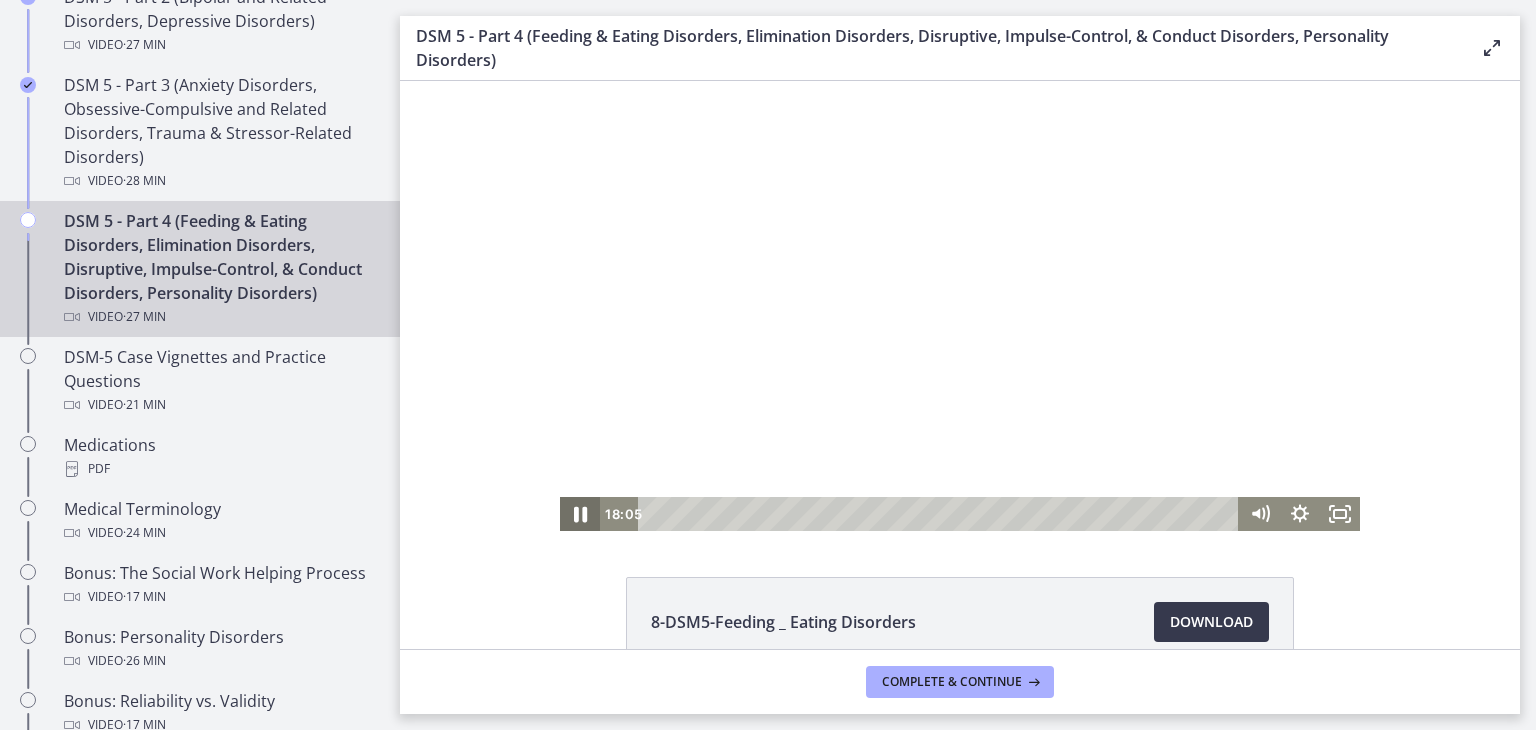 click 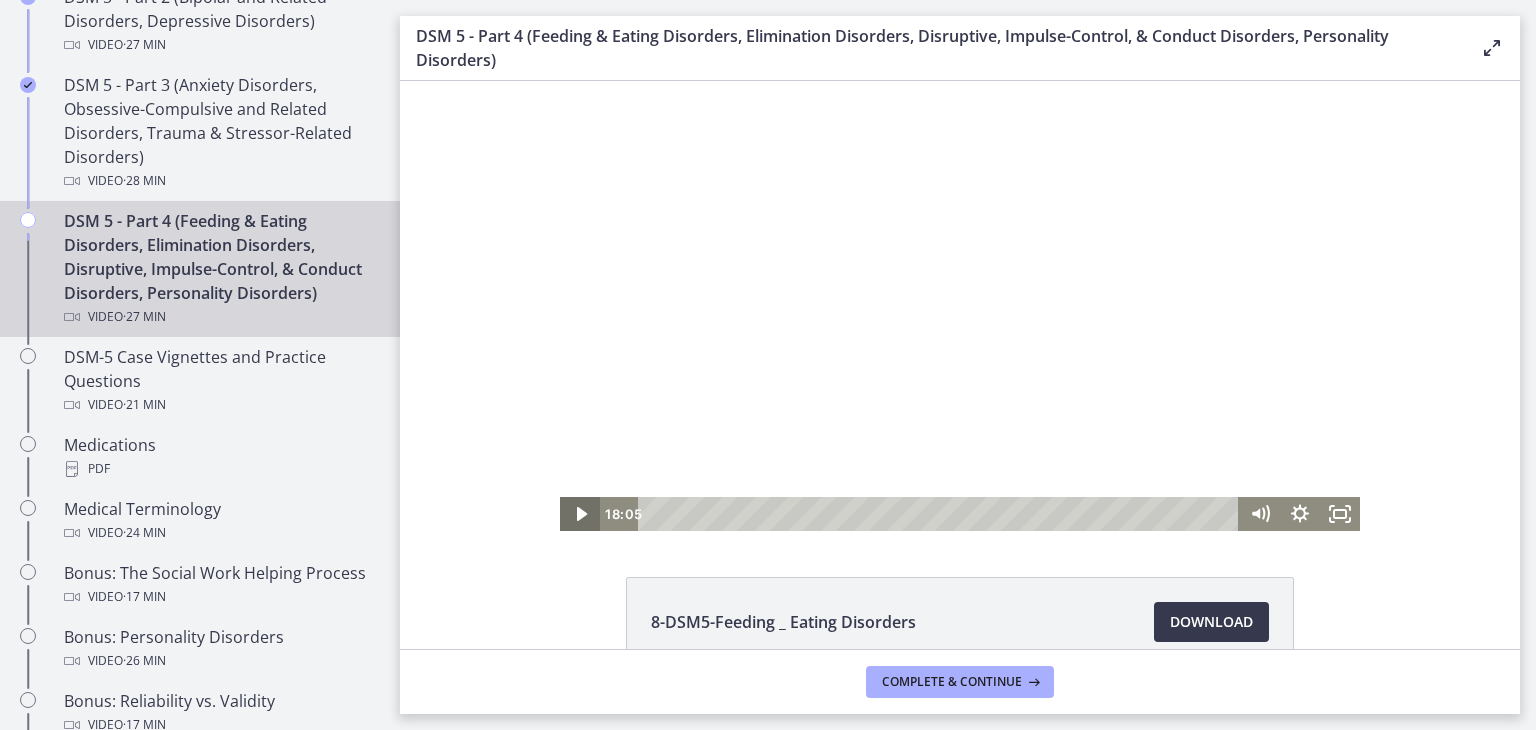 click 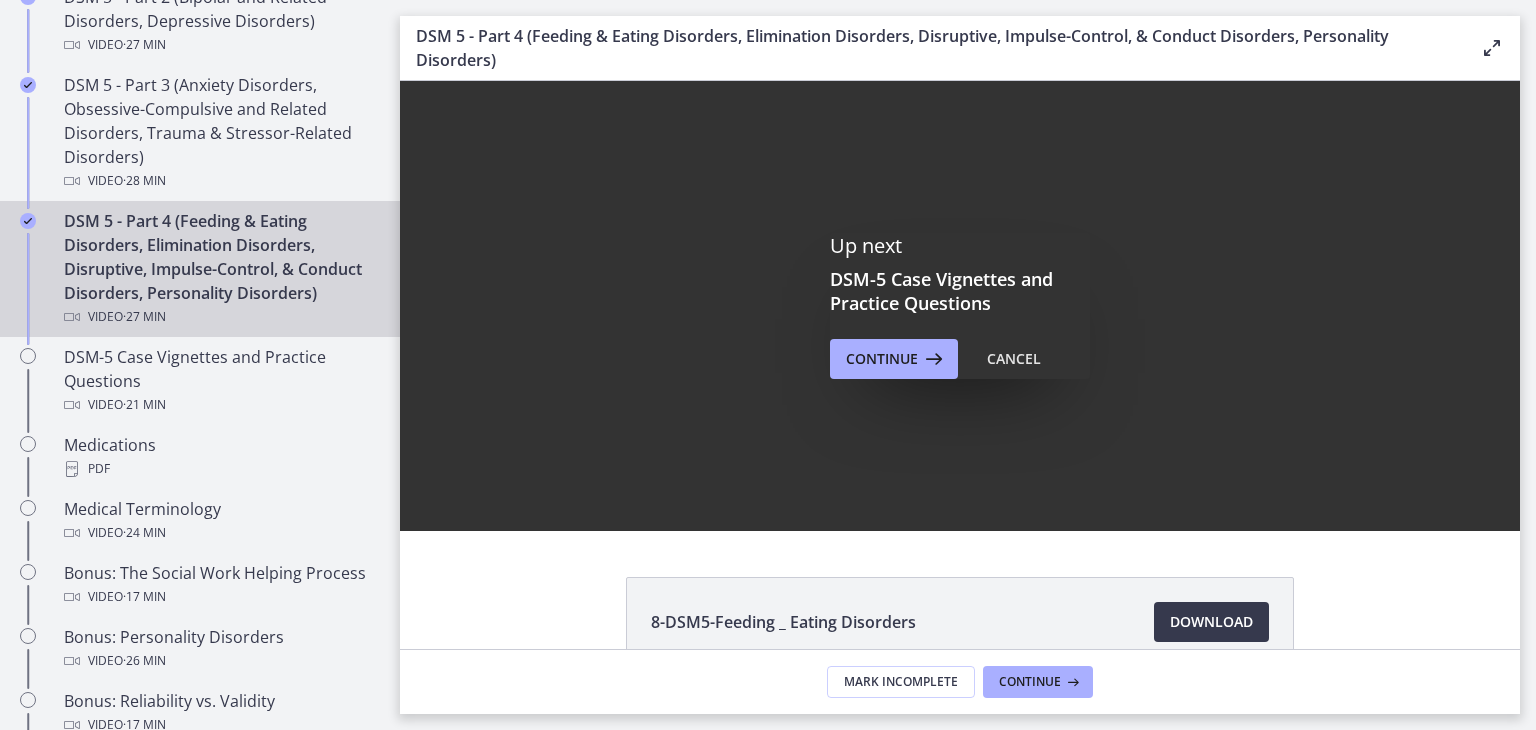 scroll, scrollTop: 0, scrollLeft: 0, axis: both 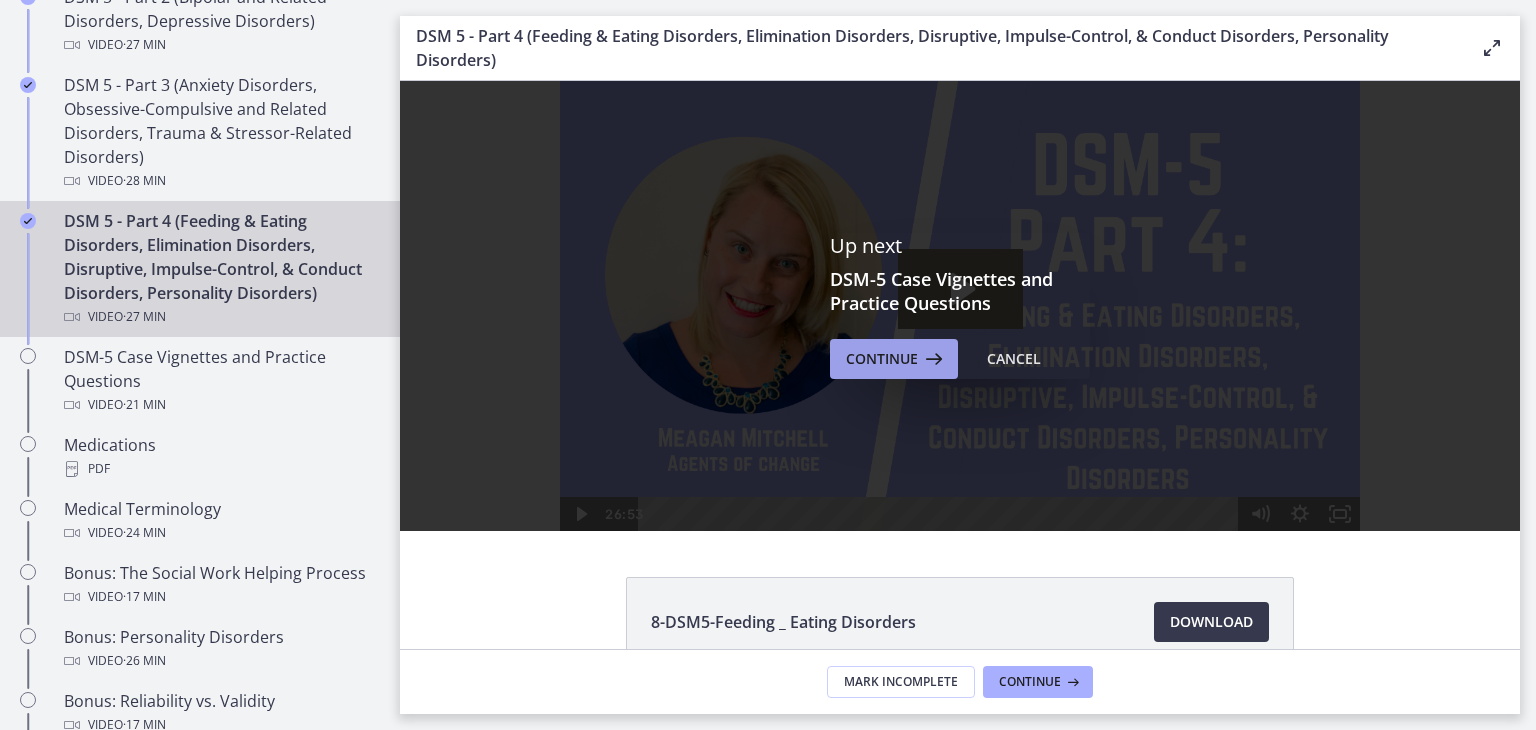click on "Continue" at bounding box center [882, 359] 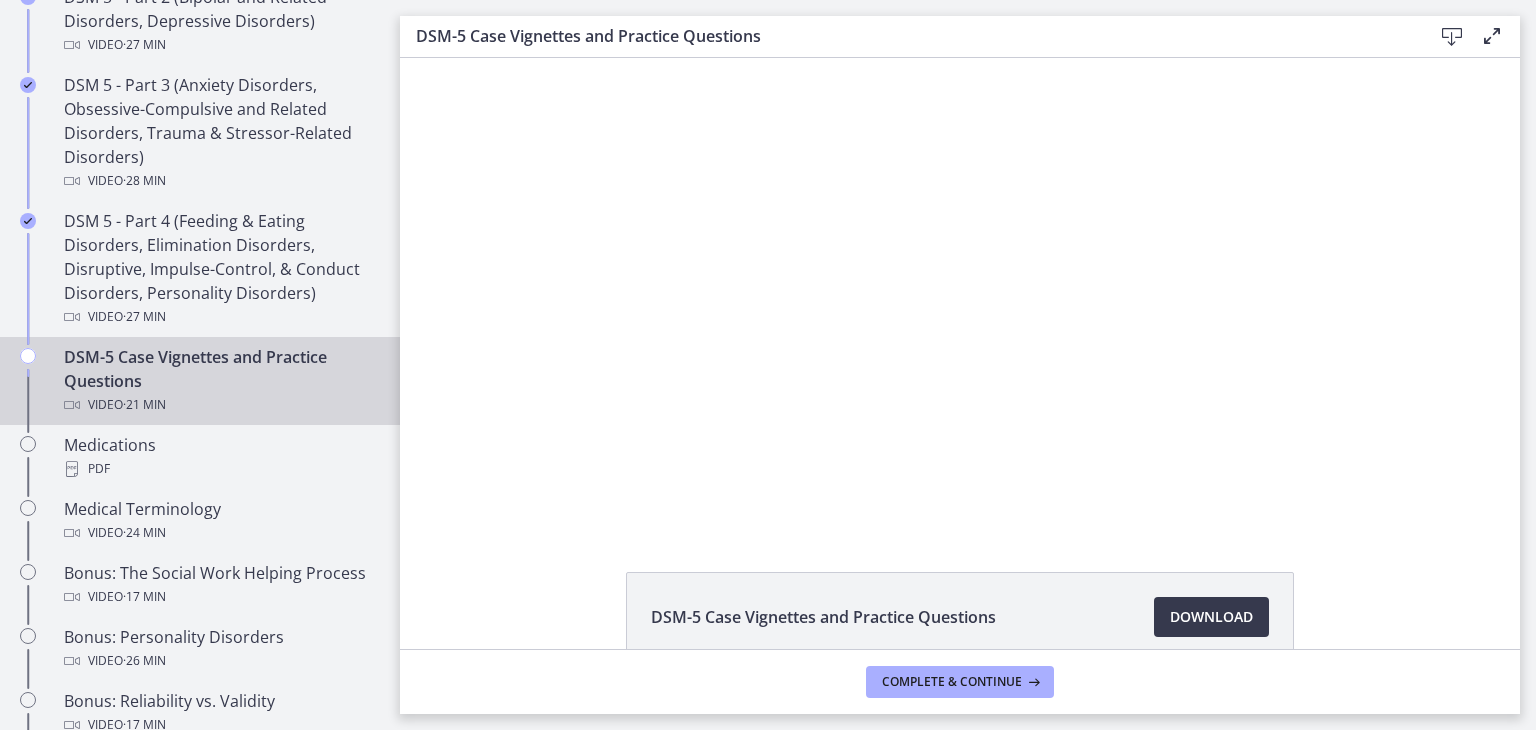 scroll, scrollTop: 0, scrollLeft: 0, axis: both 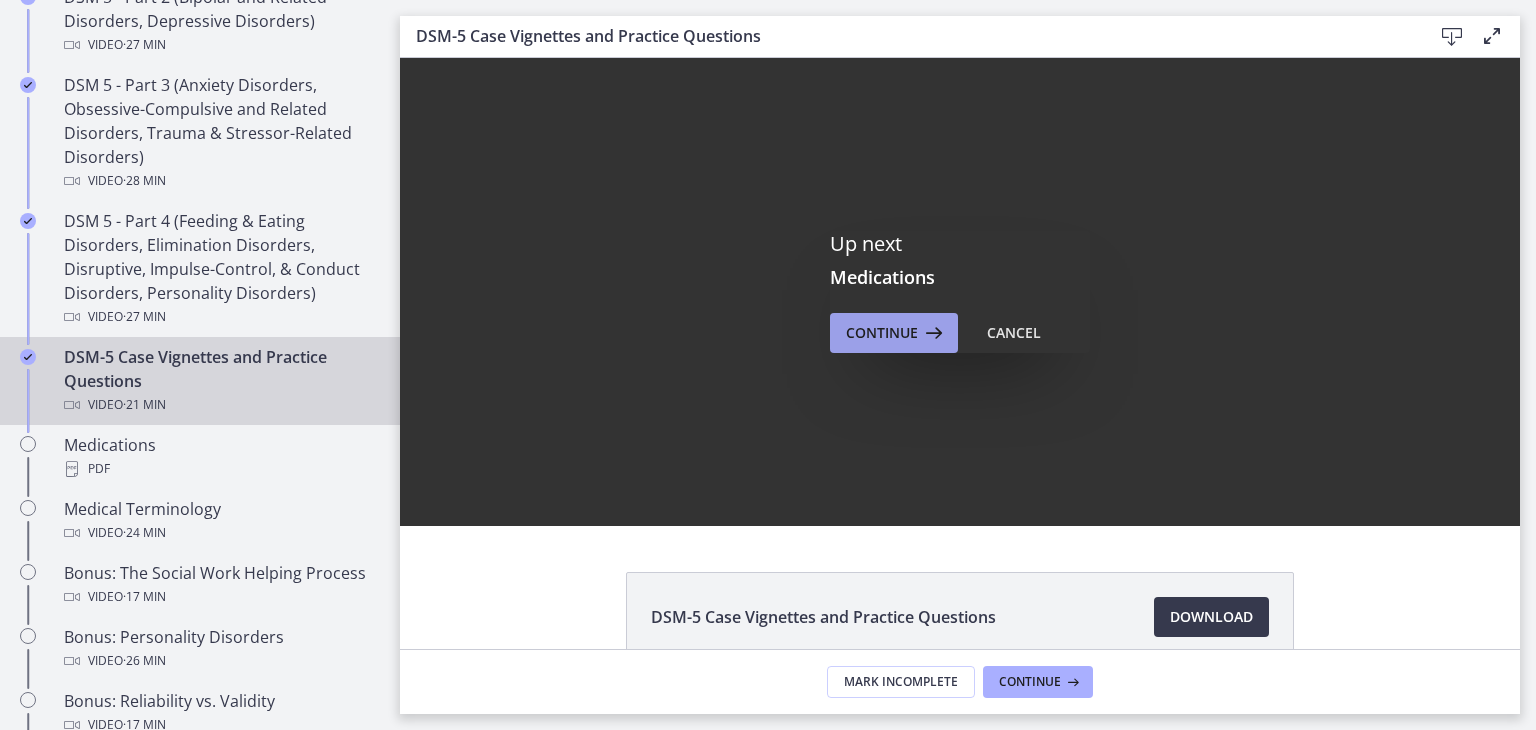 click on "Continue" at bounding box center (882, 333) 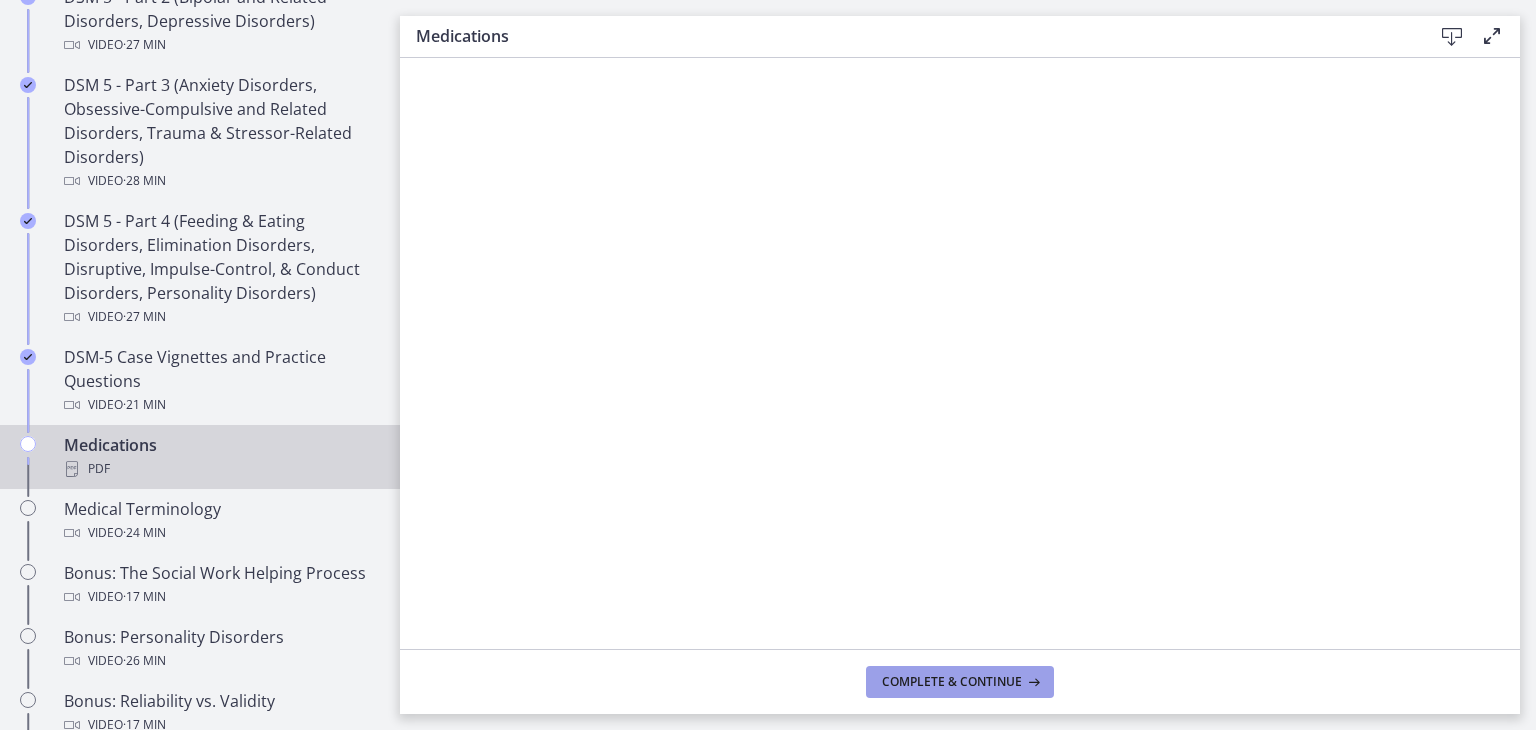 click on "Complete & continue" at bounding box center (960, 682) 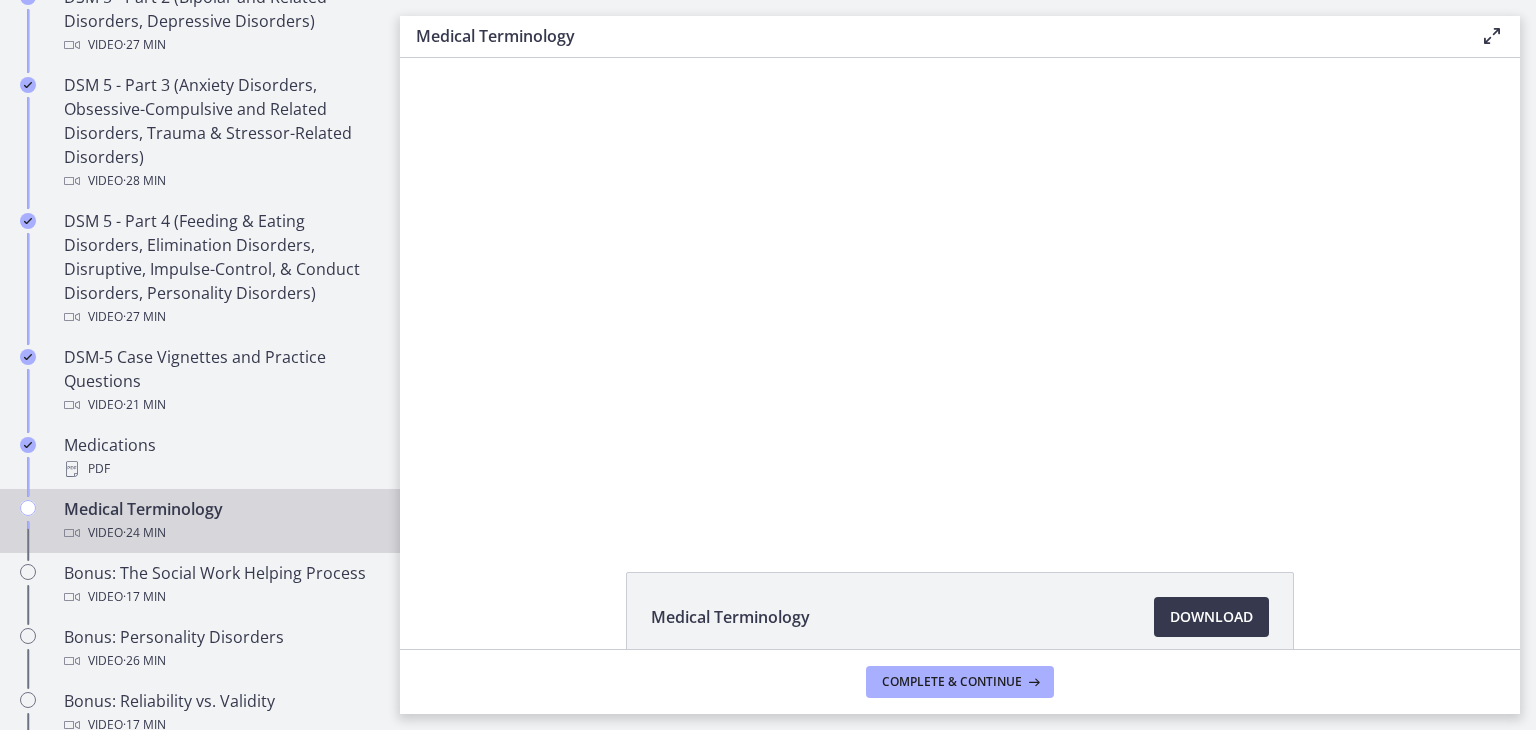 scroll, scrollTop: 0, scrollLeft: 0, axis: both 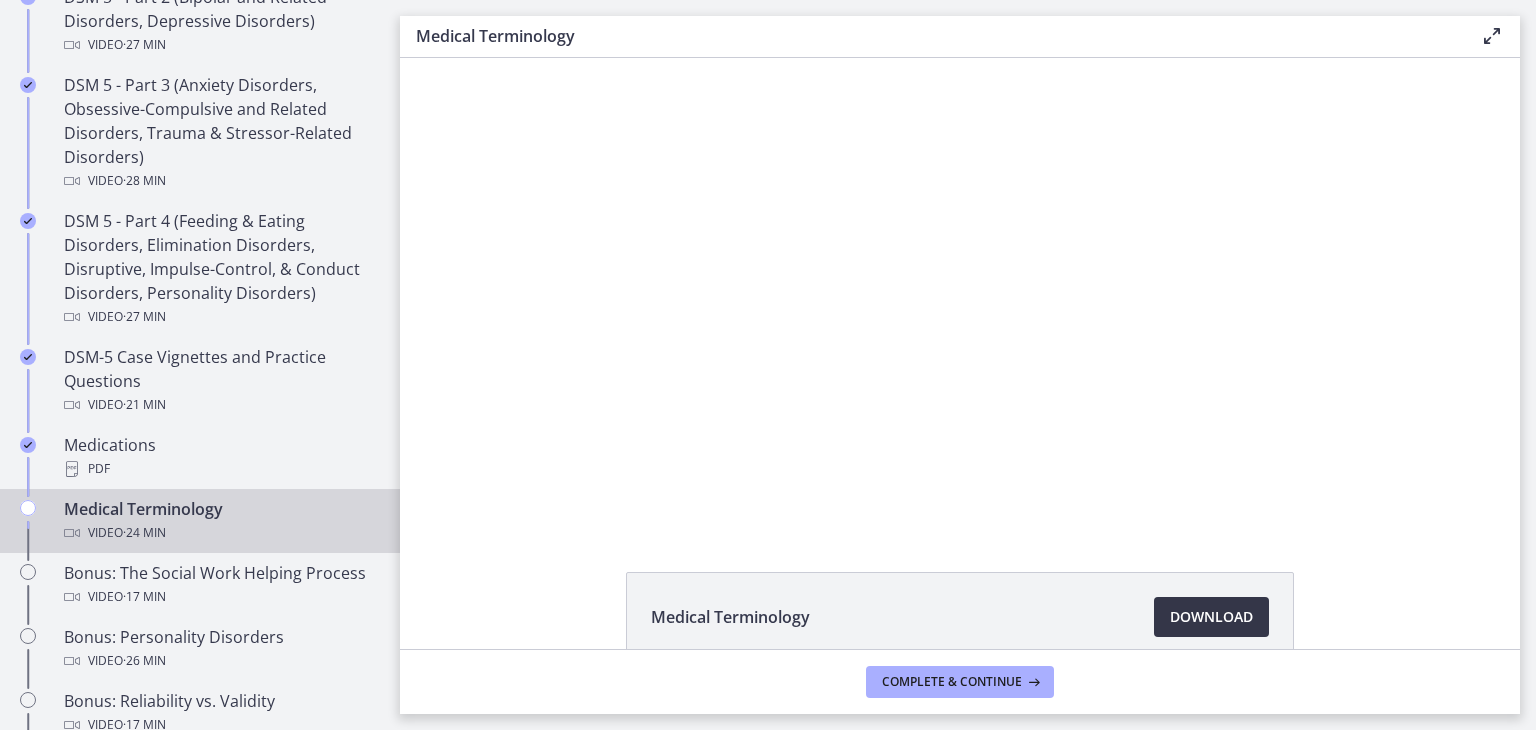 click on "Download
Opens in a new window" at bounding box center [1211, 617] 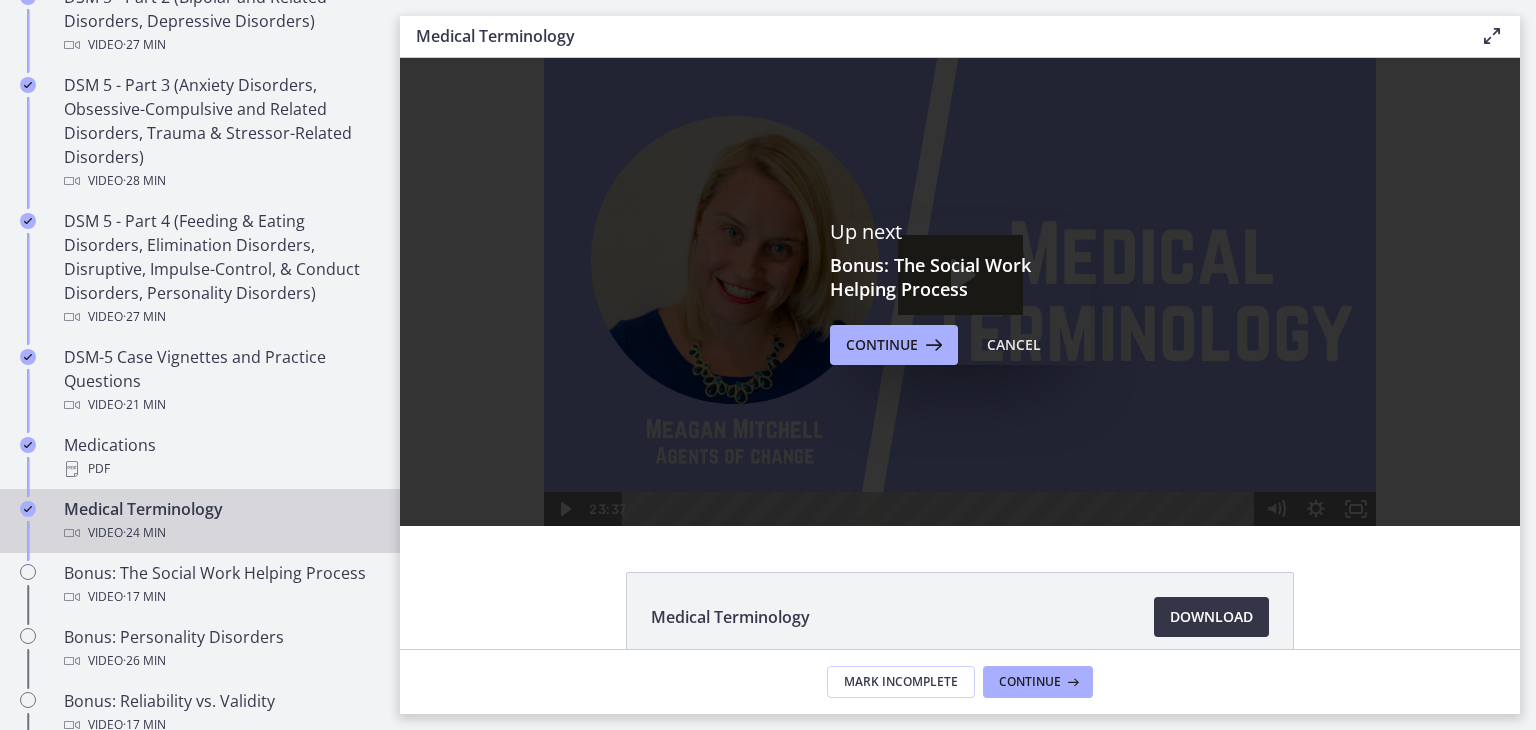 scroll, scrollTop: 0, scrollLeft: 0, axis: both 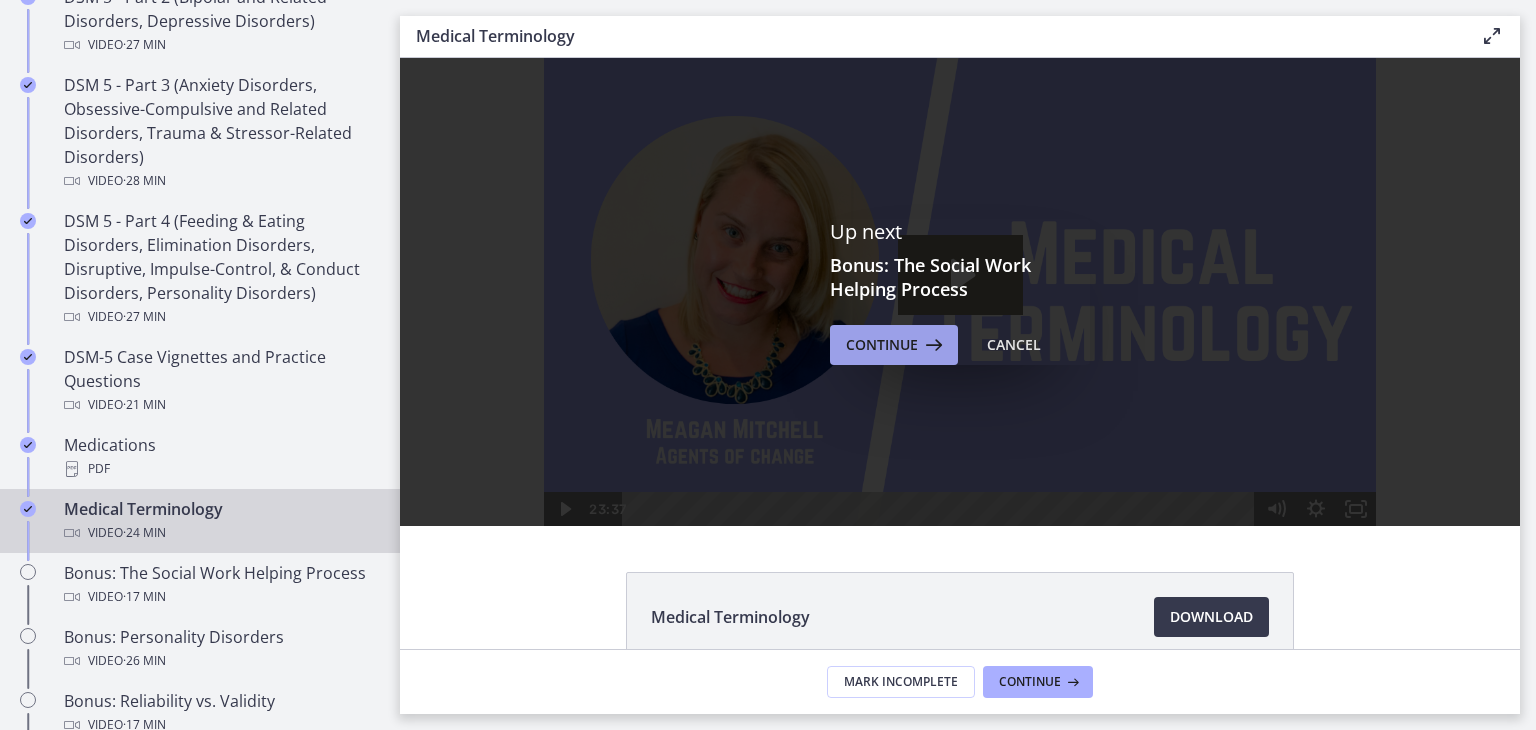 drag, startPoint x: 908, startPoint y: 355, endPoint x: 856, endPoint y: 338, distance: 54.708317 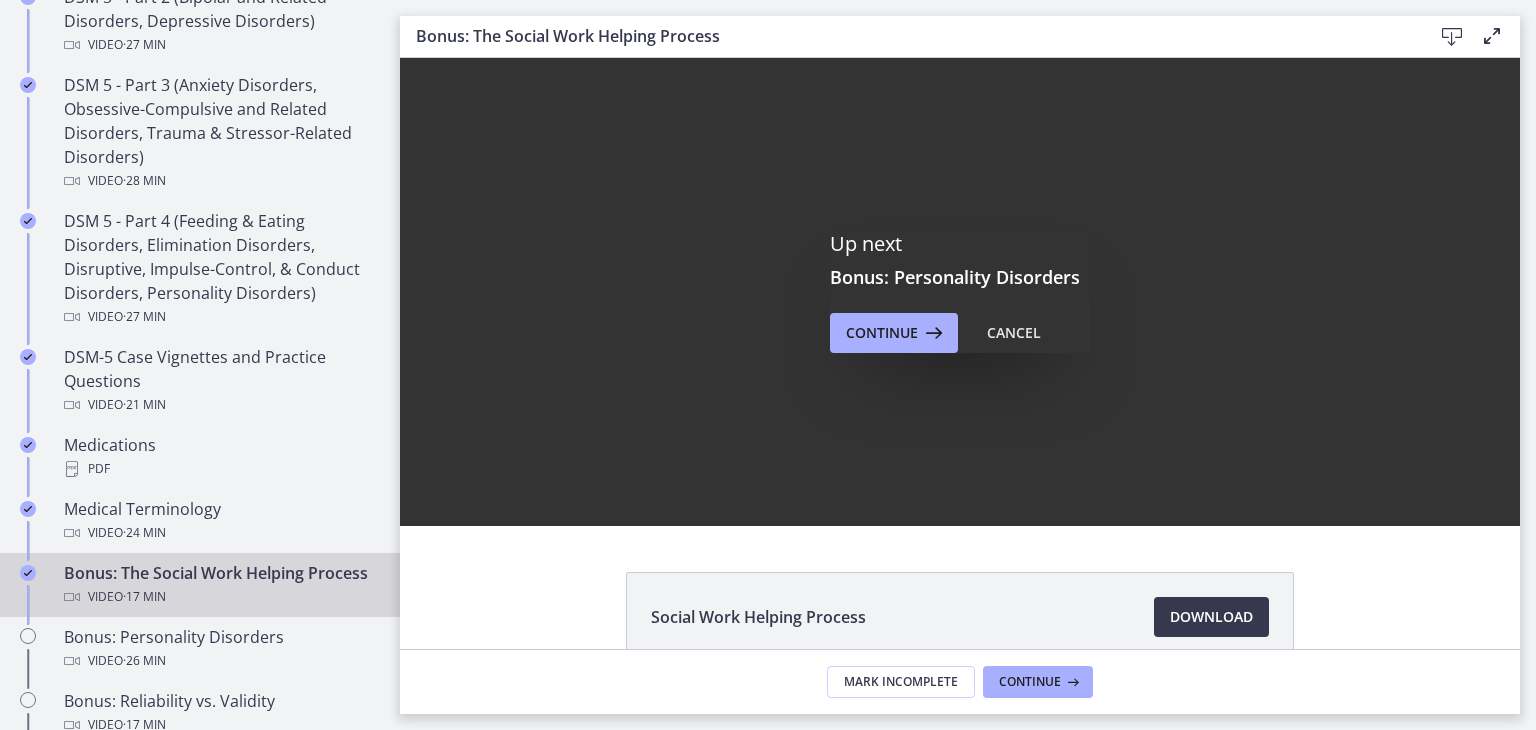 scroll, scrollTop: 0, scrollLeft: 0, axis: both 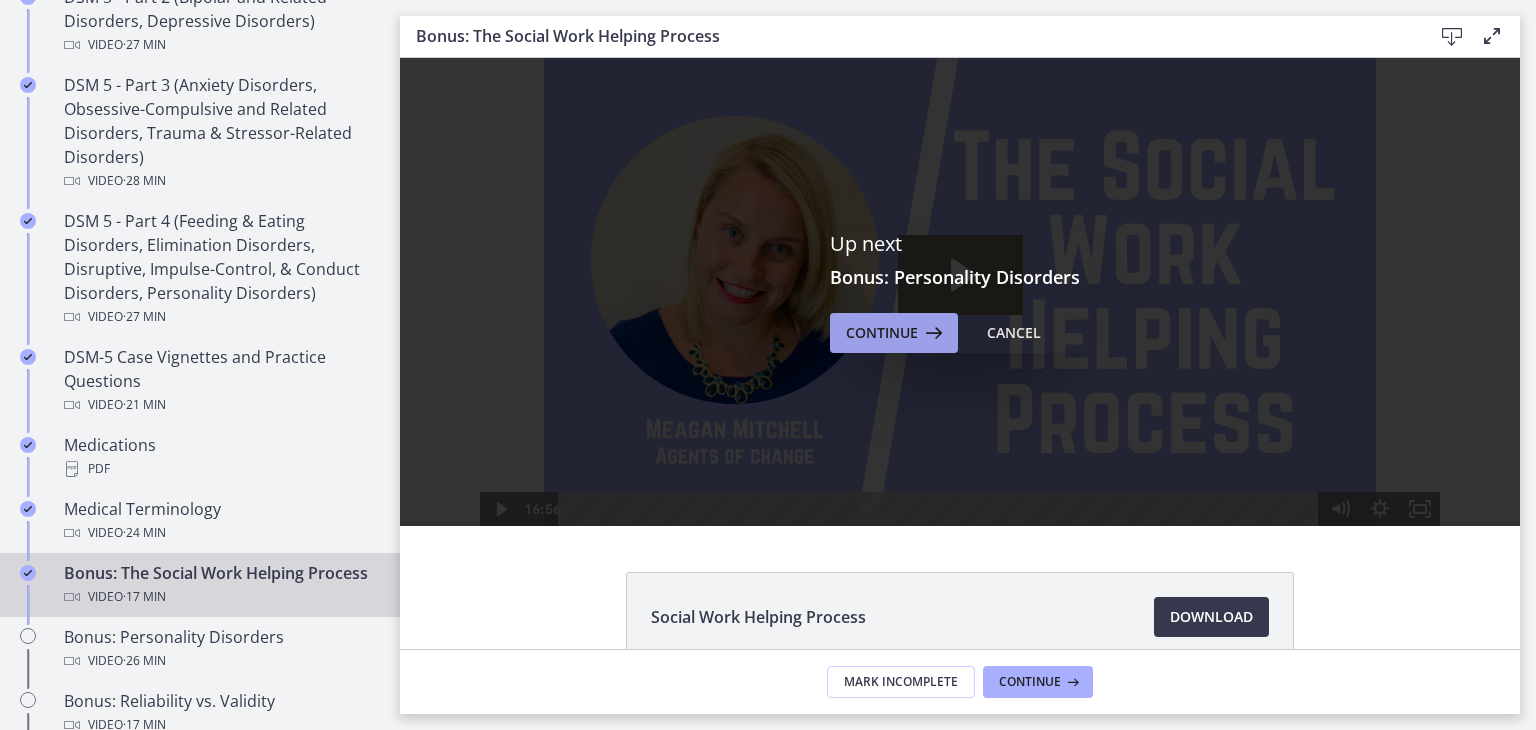 click on "Continue" at bounding box center (894, 333) 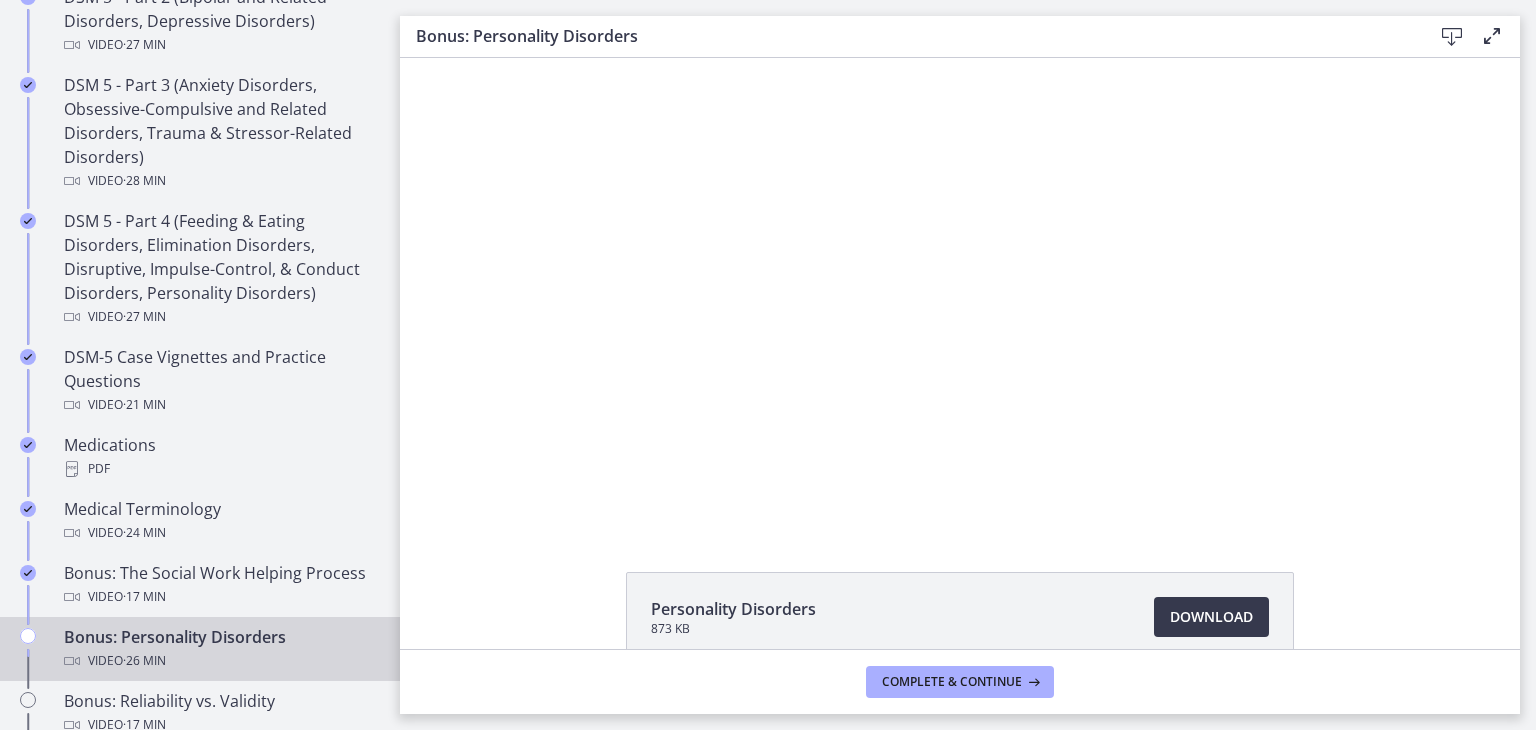 scroll, scrollTop: 0, scrollLeft: 0, axis: both 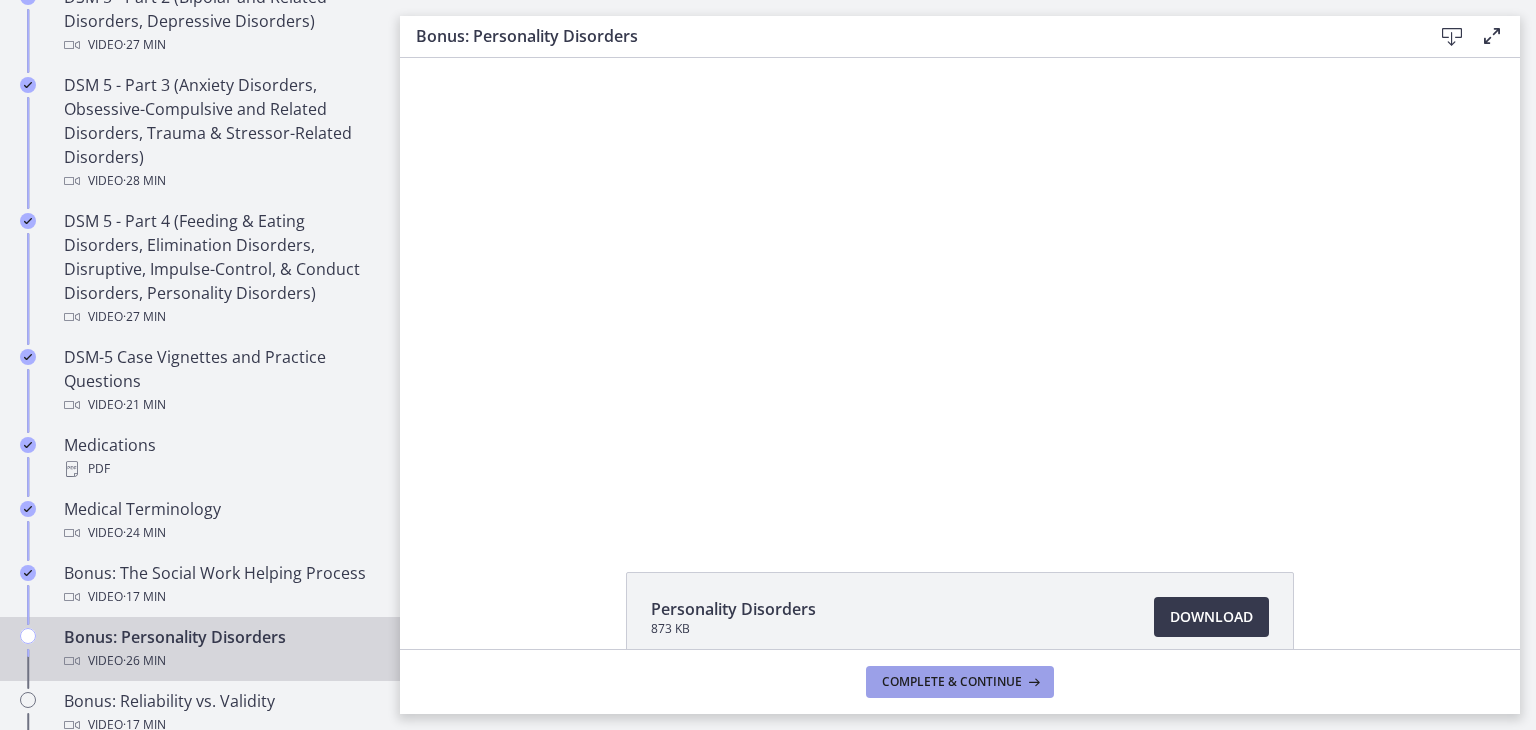 click on "Complete & continue" at bounding box center [952, 682] 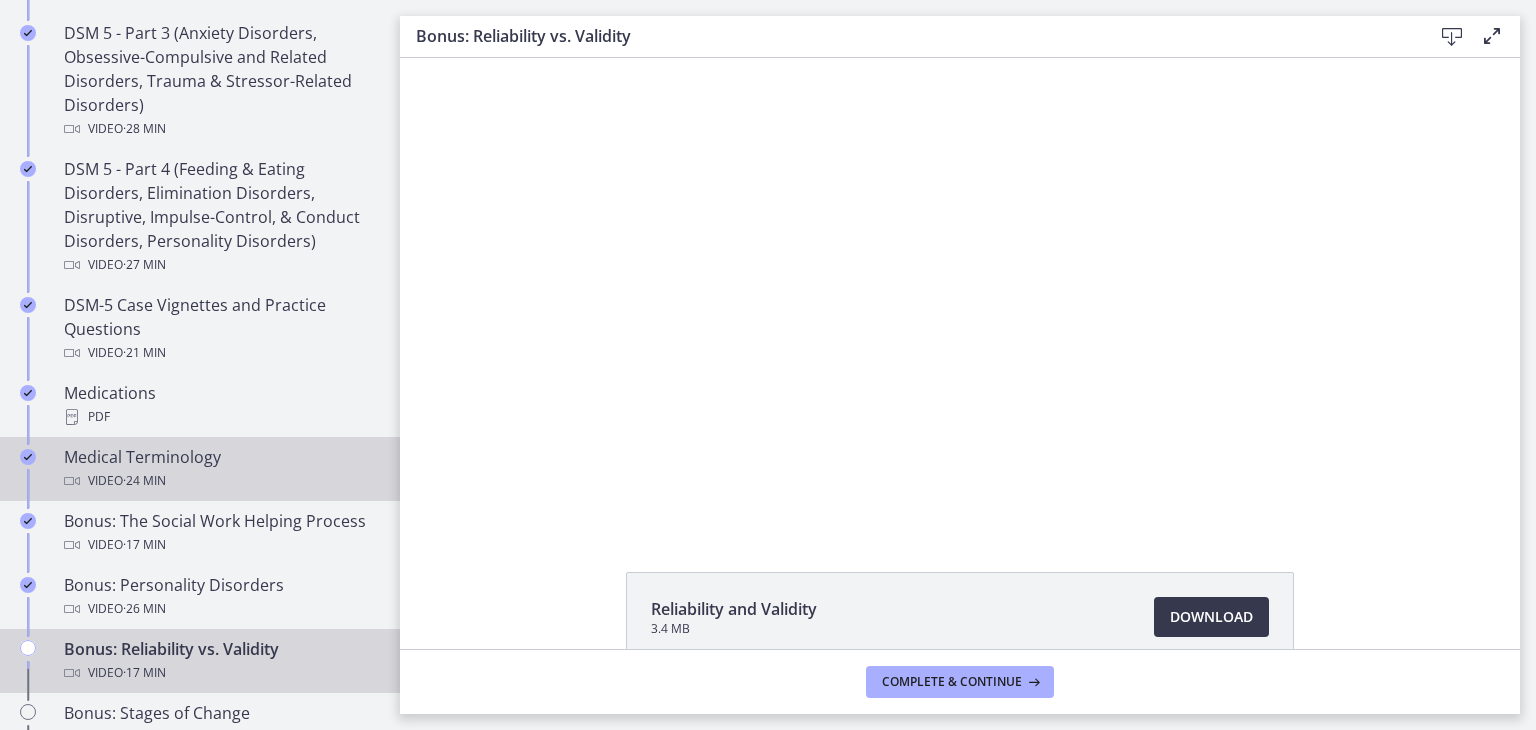 scroll, scrollTop: 1339, scrollLeft: 0, axis: vertical 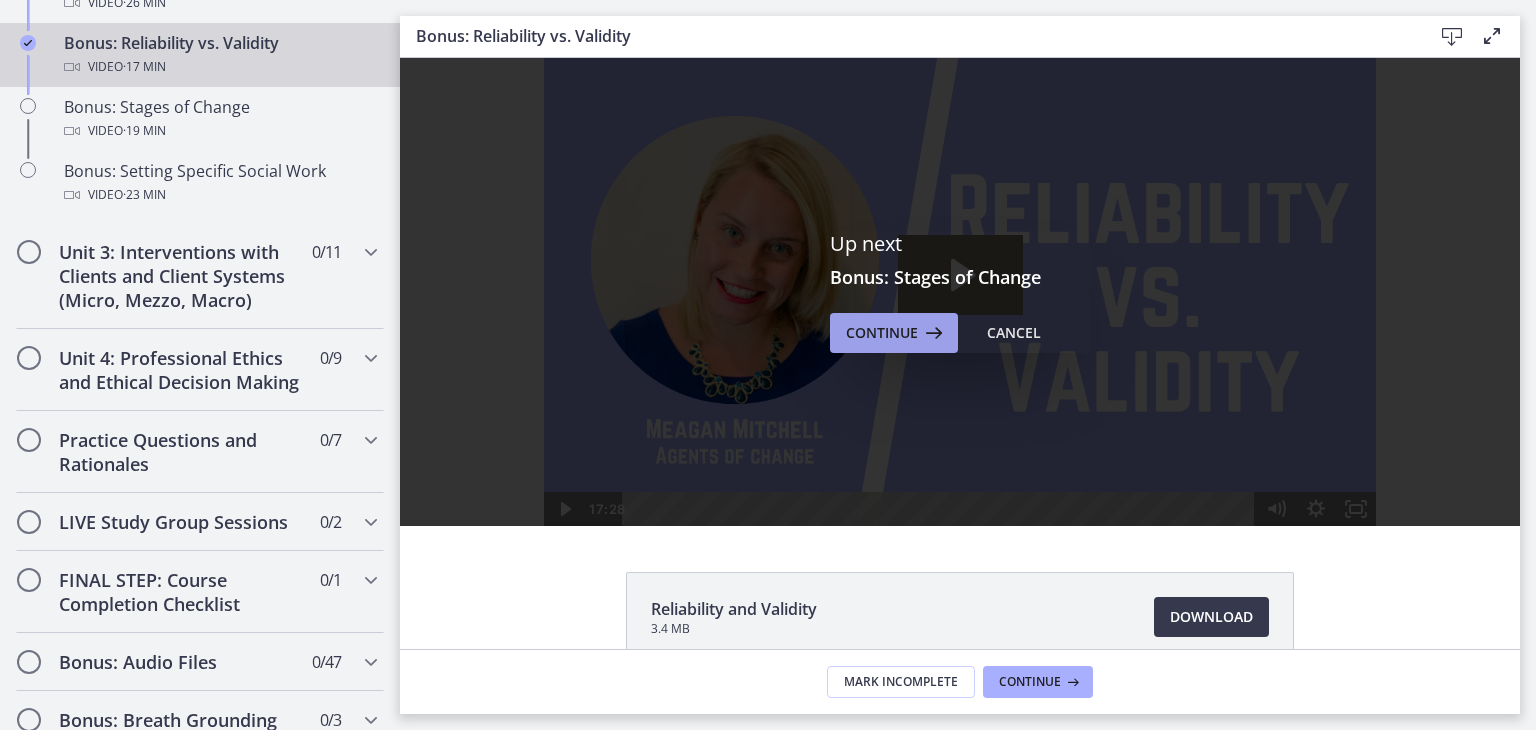 click on "Continue" at bounding box center [882, 333] 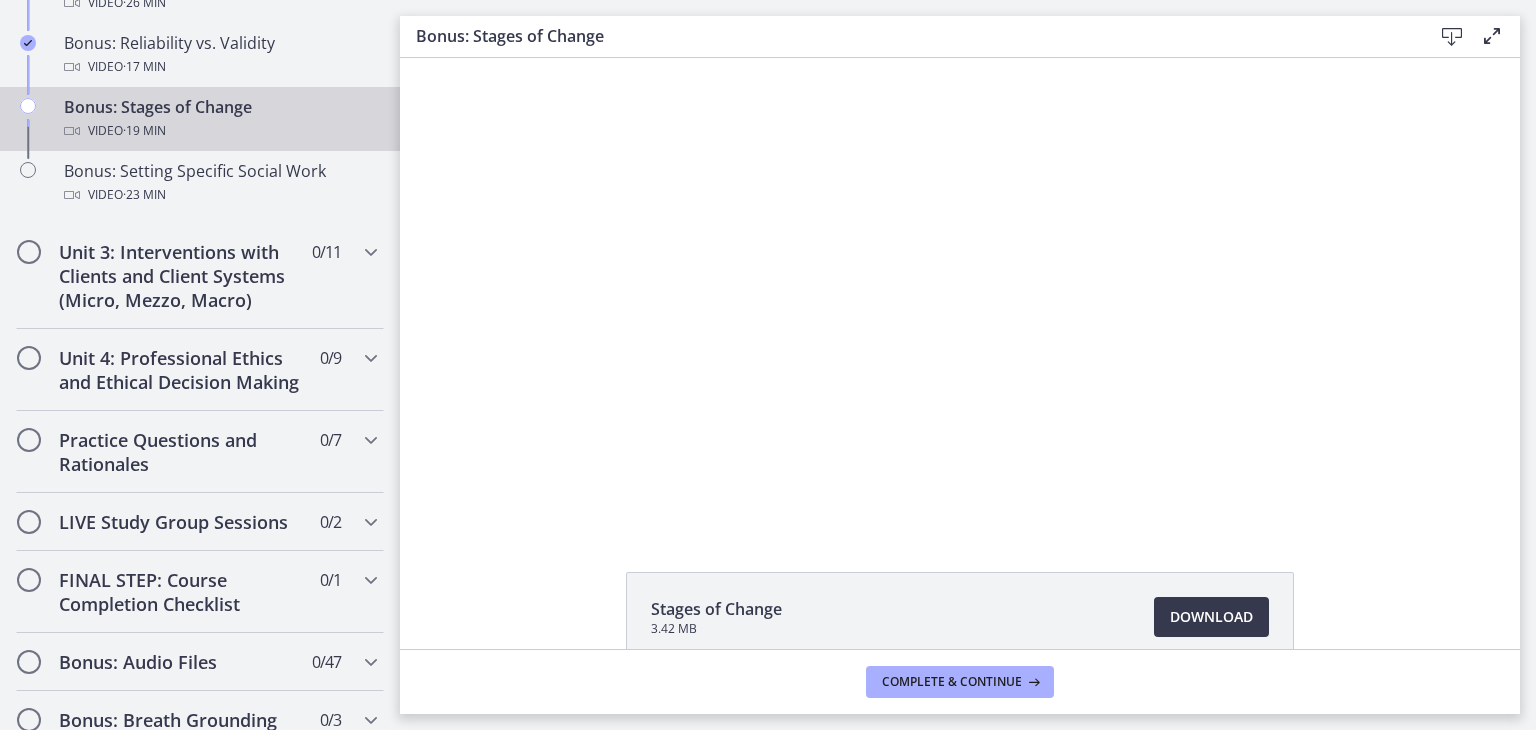 scroll, scrollTop: 0, scrollLeft: 0, axis: both 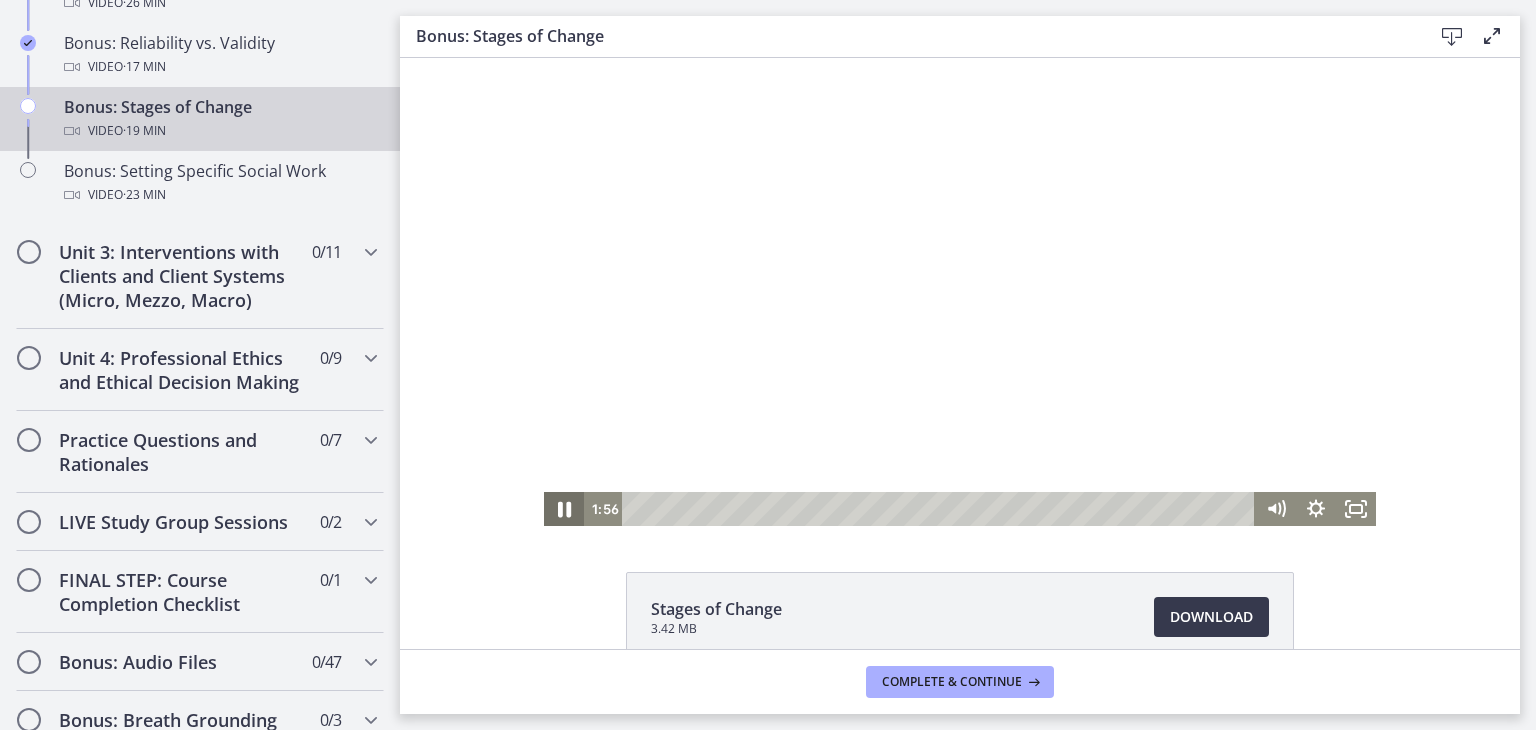 click 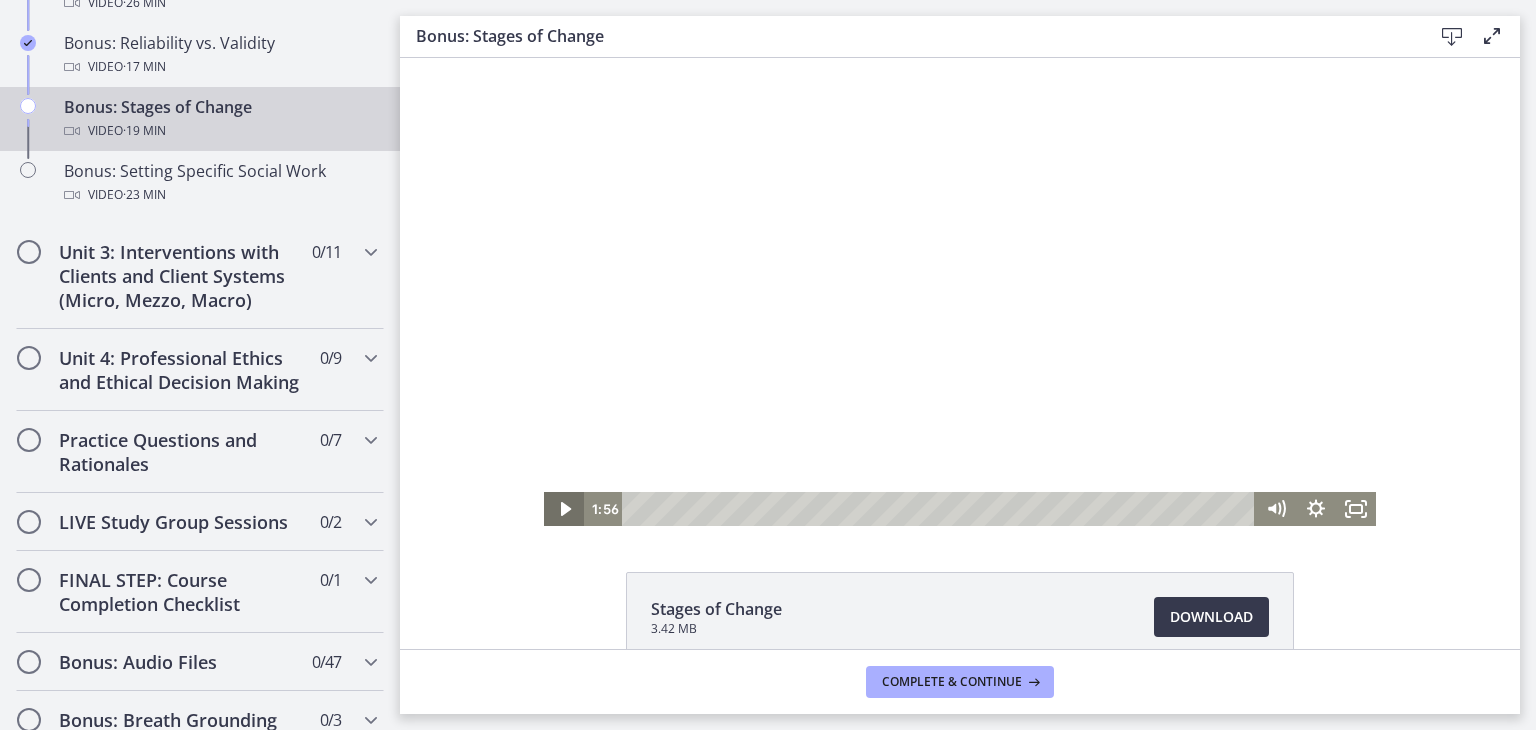 click 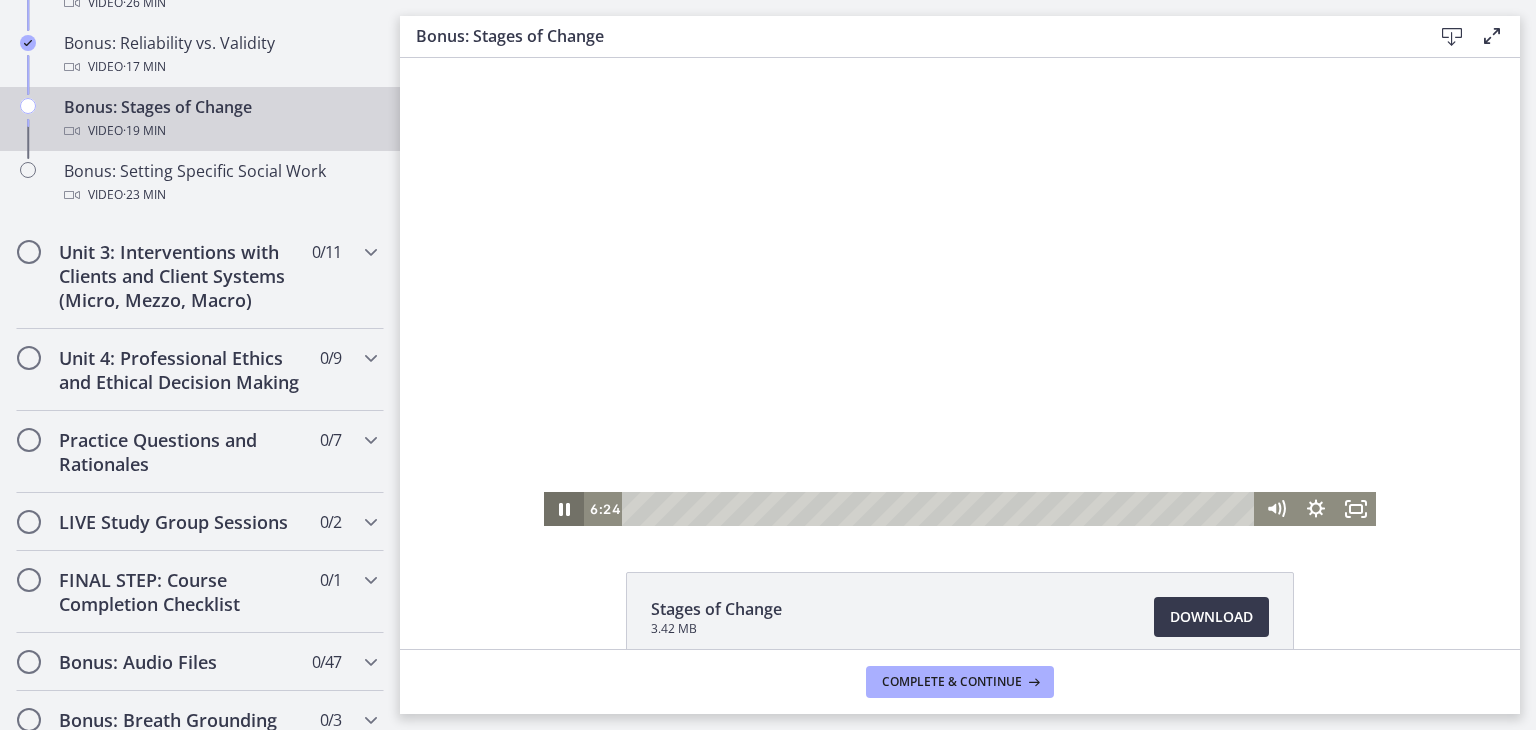 click 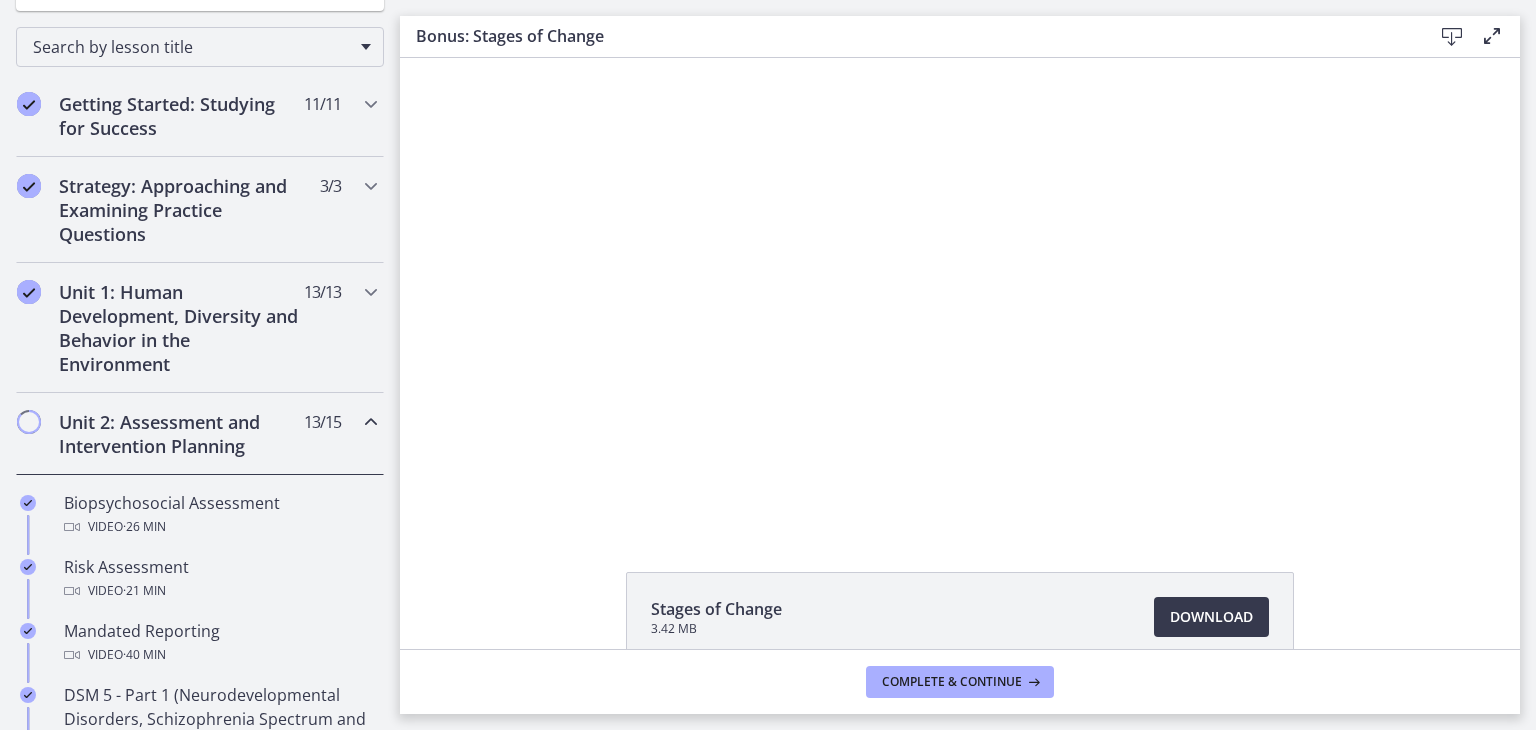 scroll, scrollTop: 0, scrollLeft: 0, axis: both 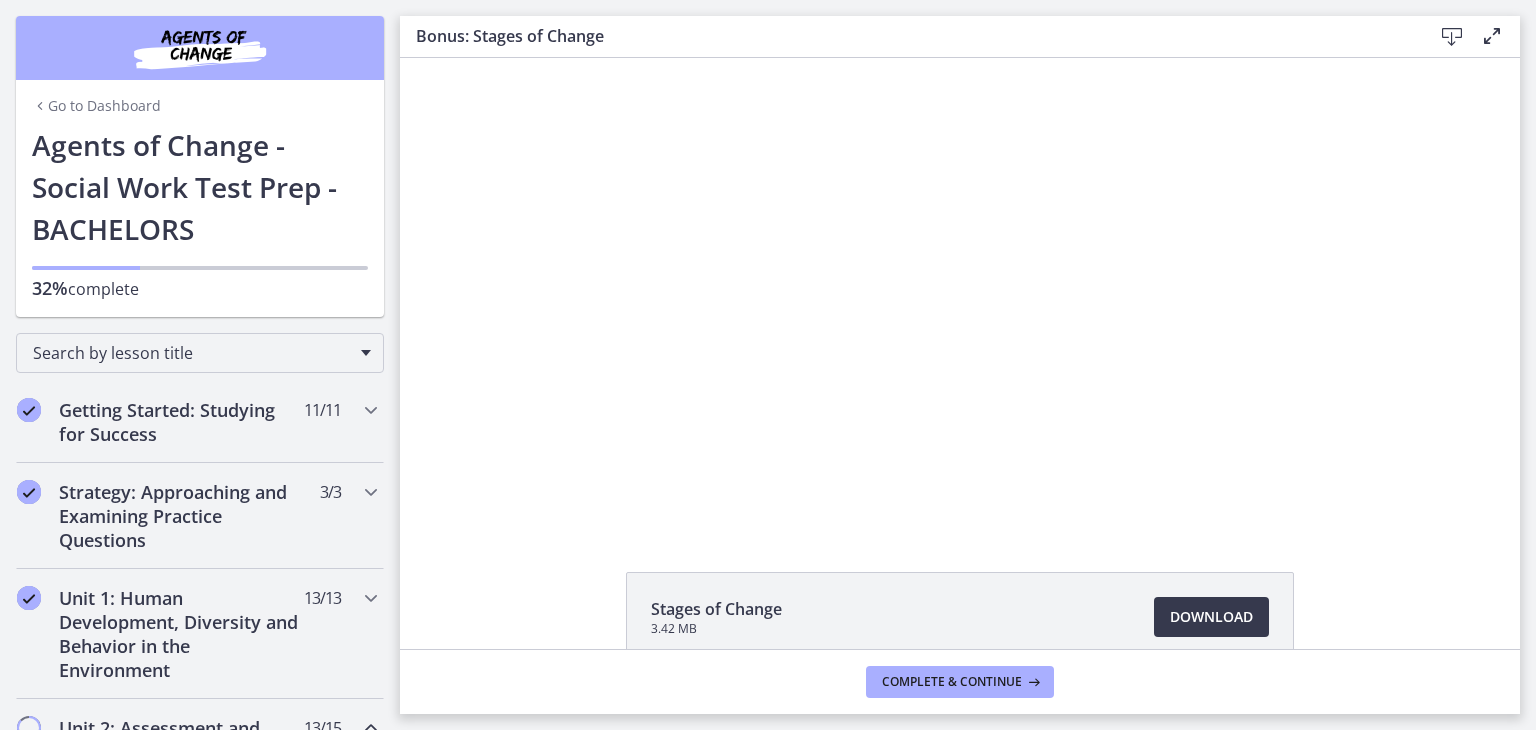 click on "Go to Dashboard" at bounding box center (96, 106) 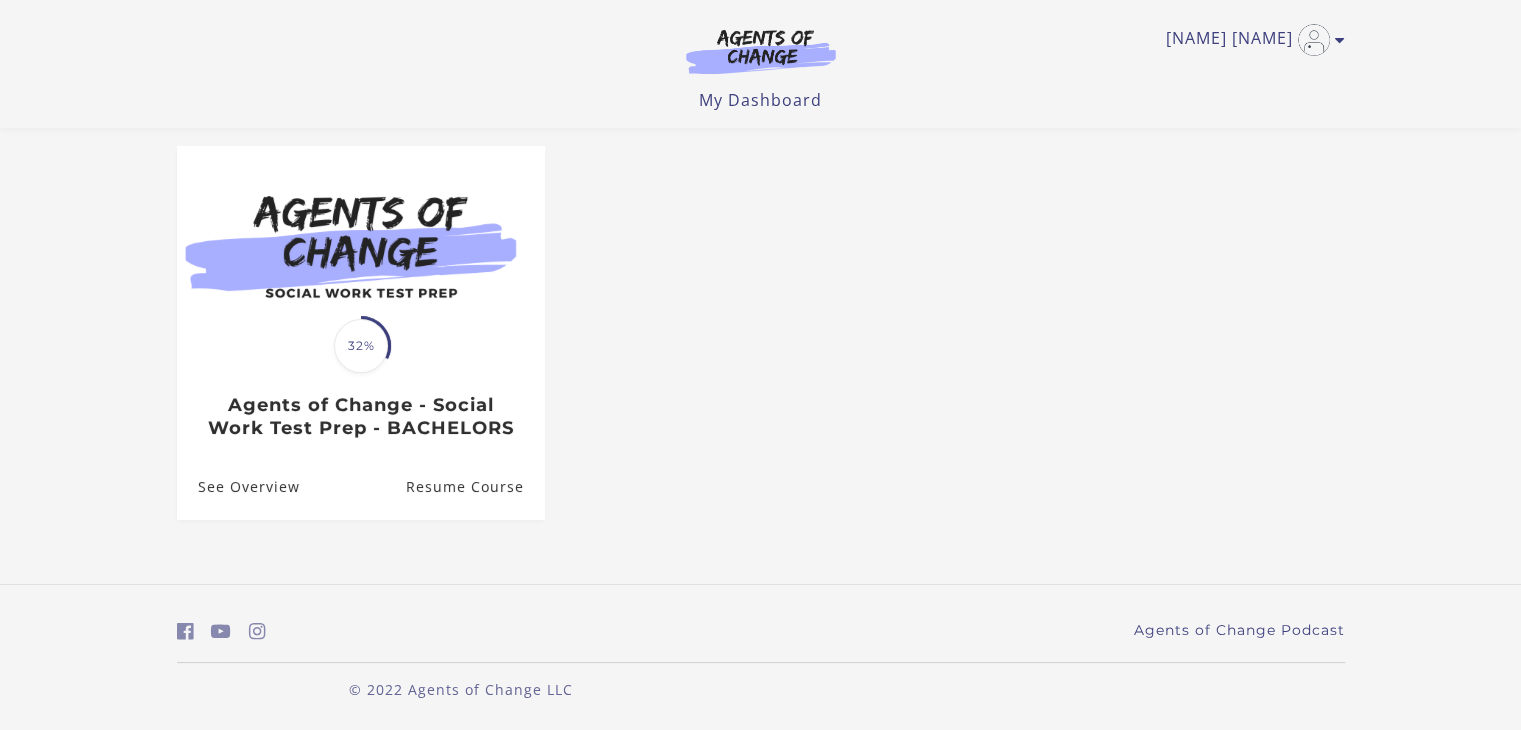 scroll, scrollTop: 166, scrollLeft: 0, axis: vertical 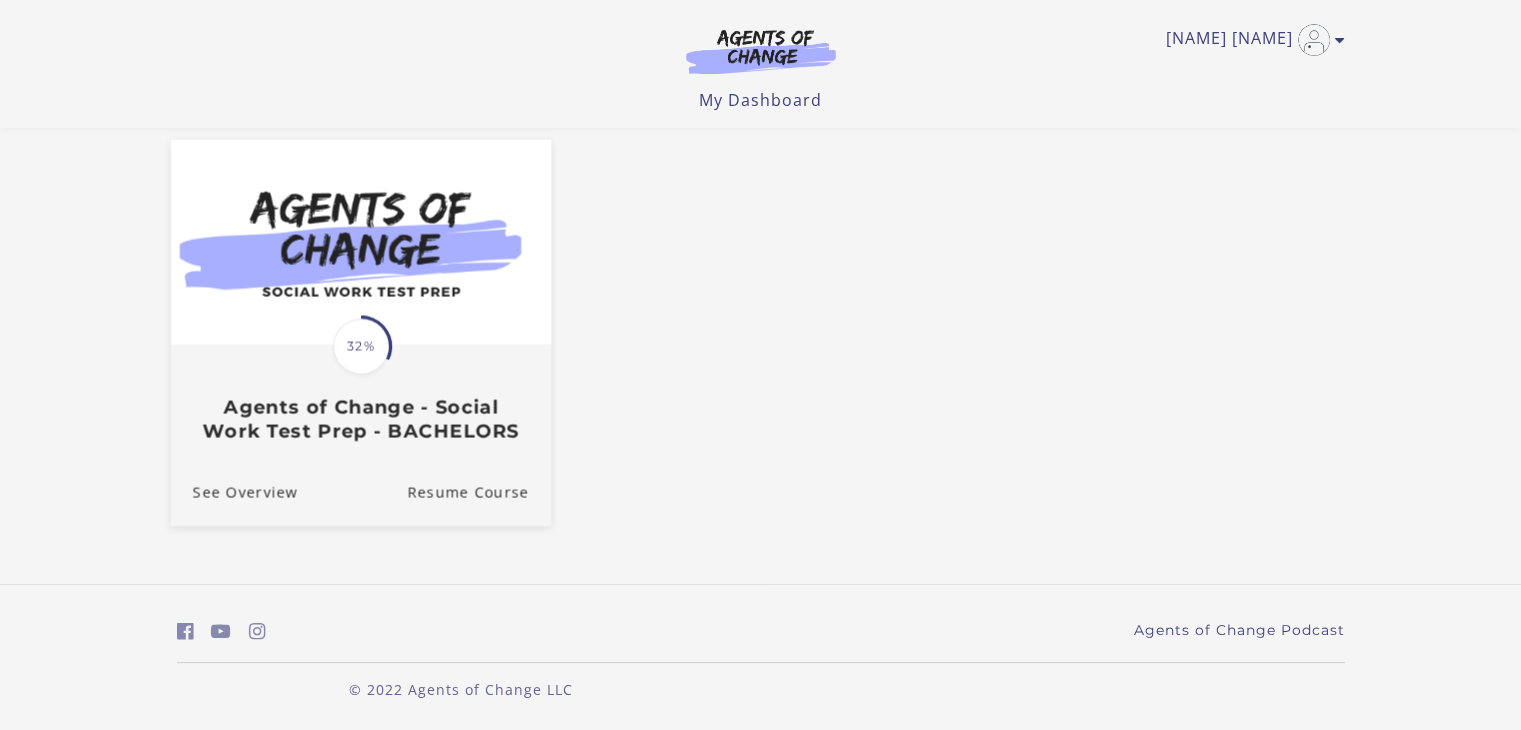 click at bounding box center (360, 242) 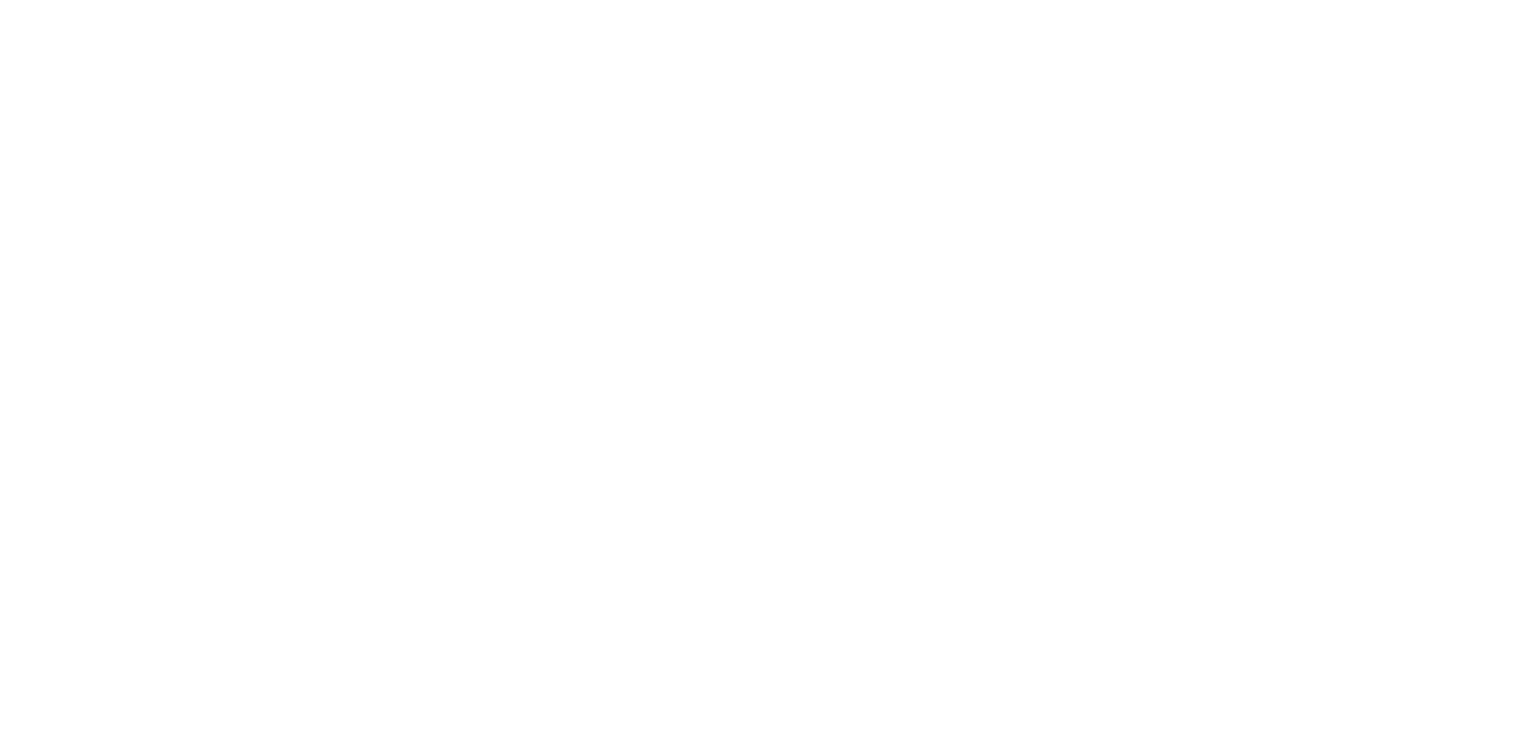 scroll, scrollTop: 0, scrollLeft: 0, axis: both 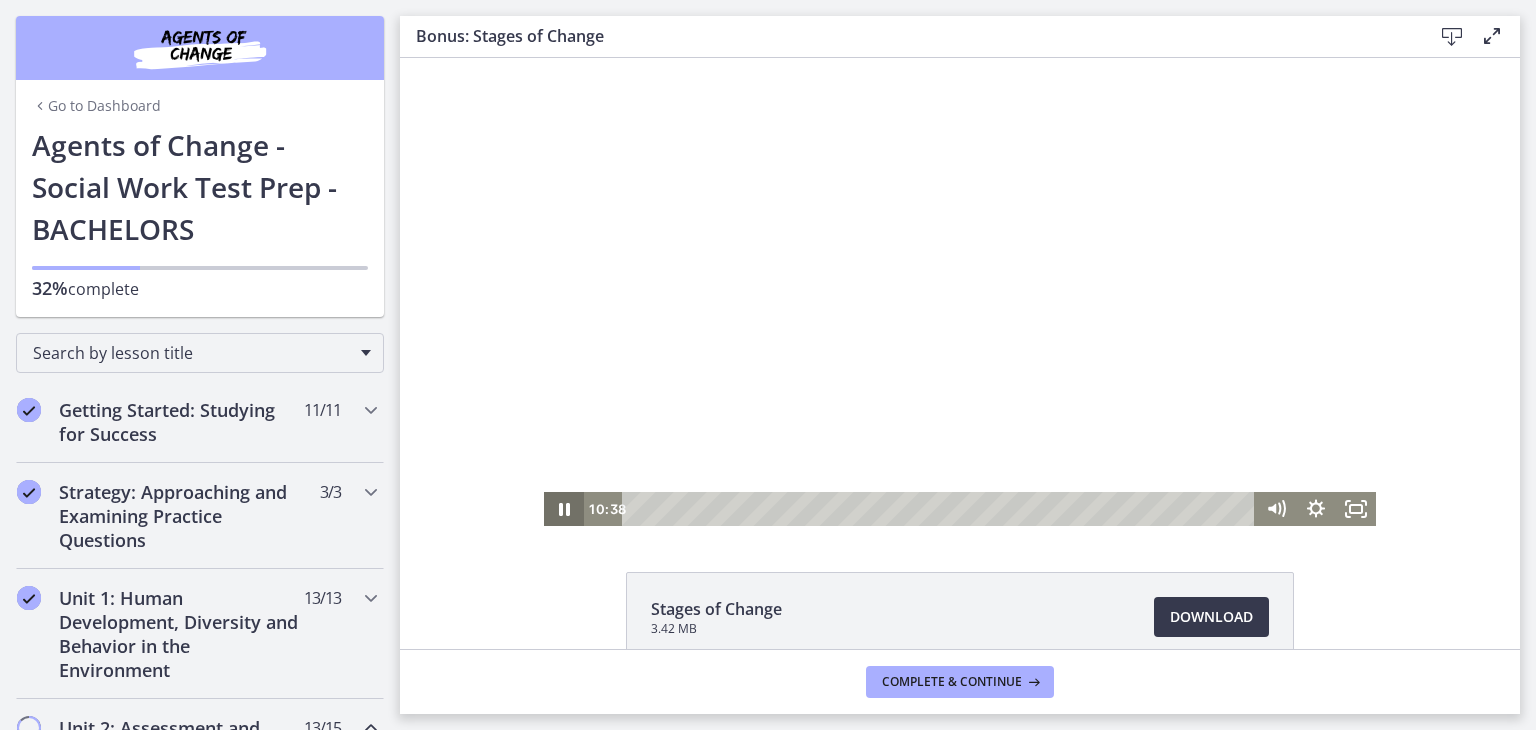 click 